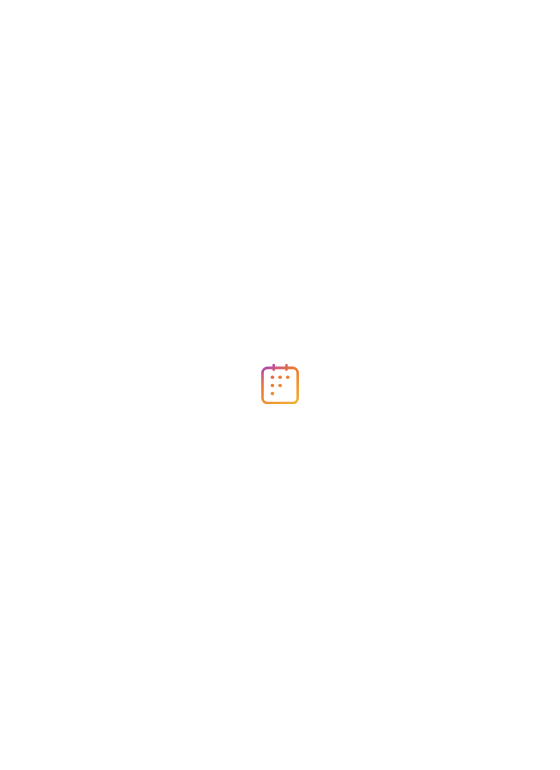 scroll, scrollTop: 0, scrollLeft: 0, axis: both 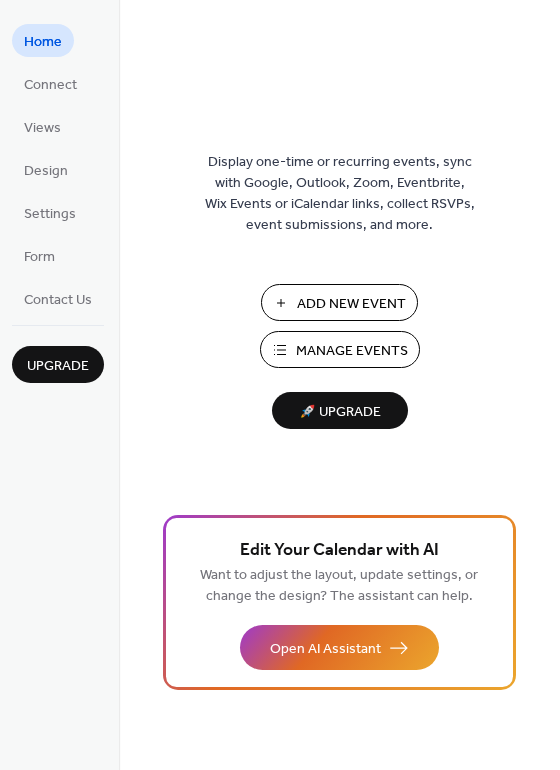 click on "Add New Event" at bounding box center (351, 304) 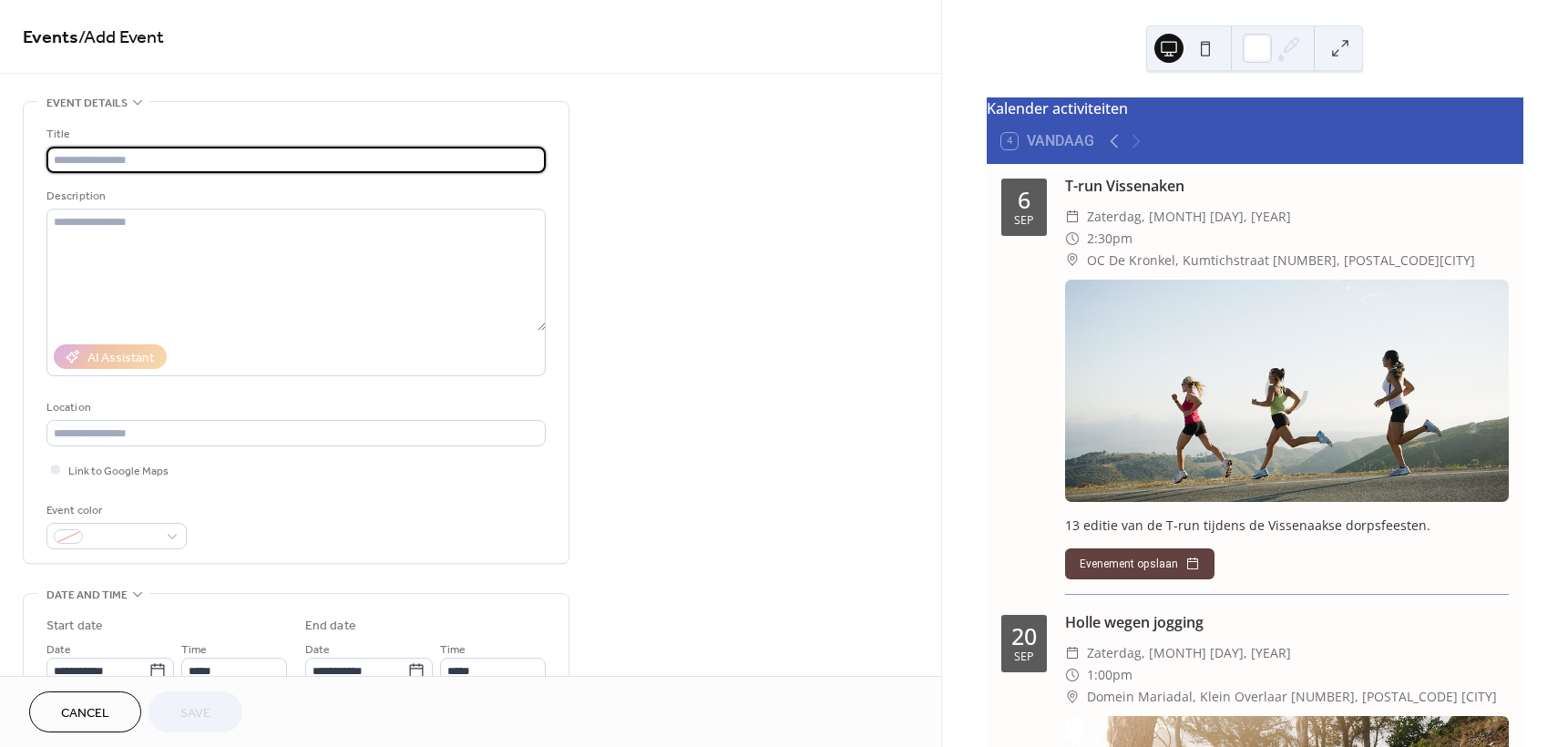 scroll, scrollTop: 0, scrollLeft: 0, axis: both 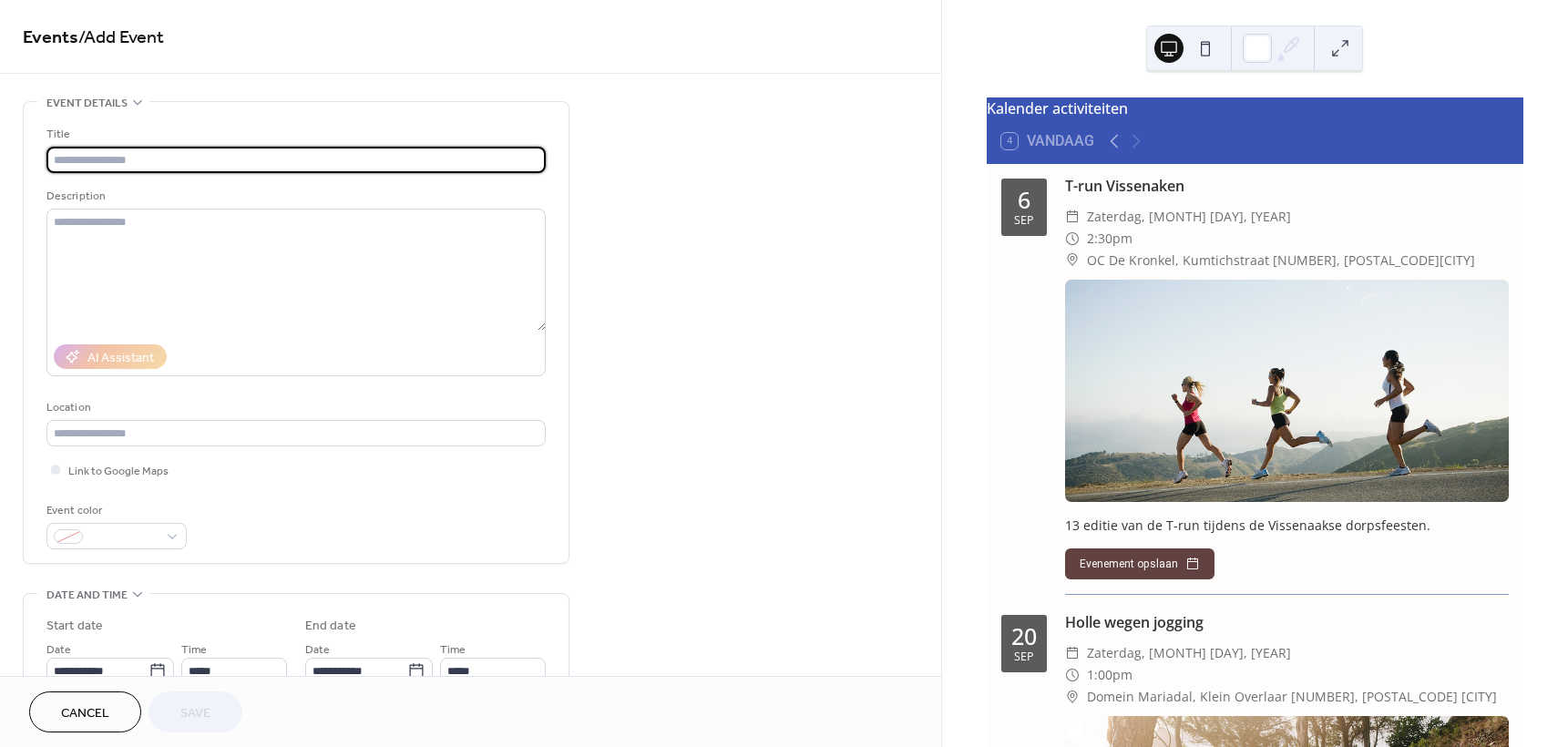 click at bounding box center [296, 159] 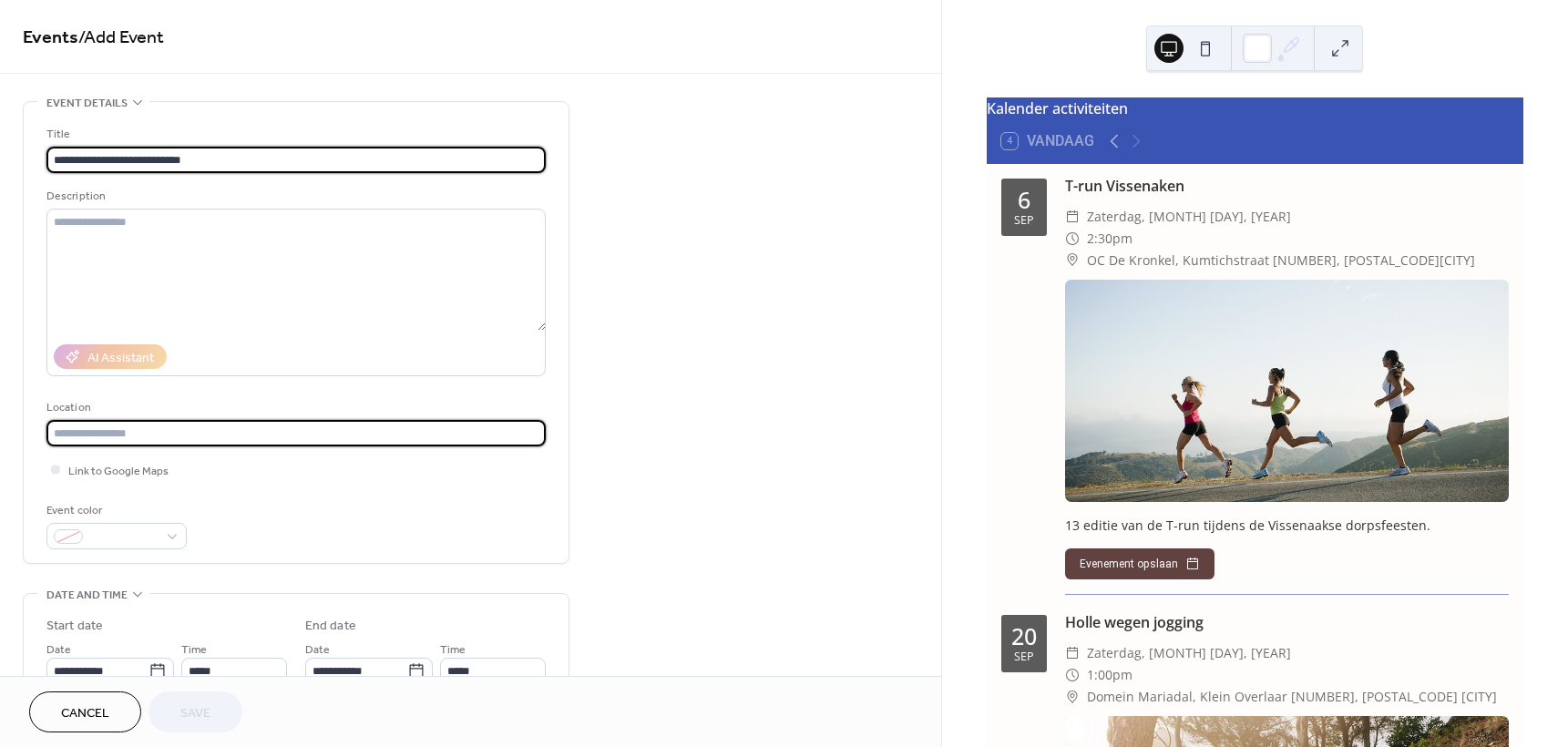 type on "**********" 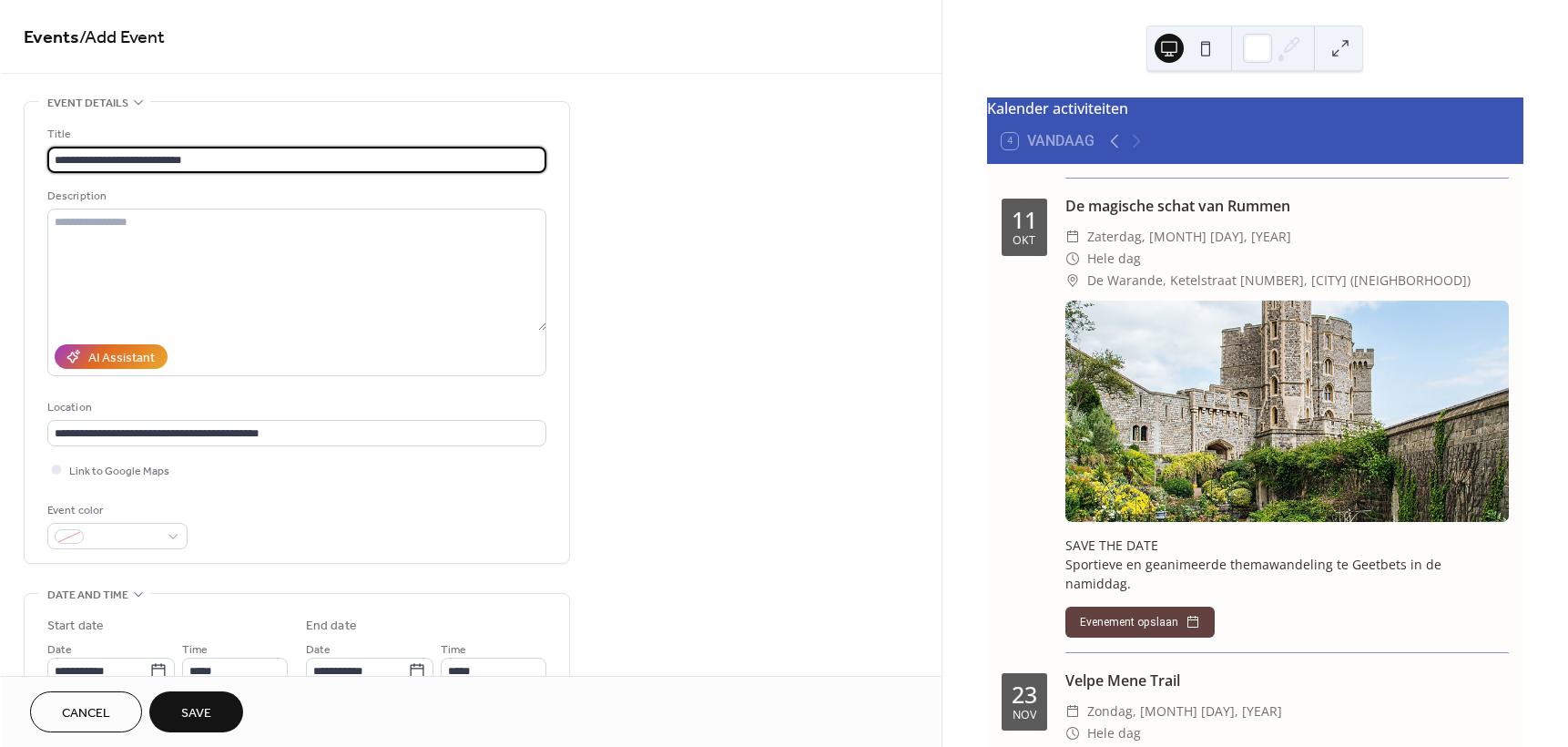 scroll, scrollTop: 1731, scrollLeft: 0, axis: vertical 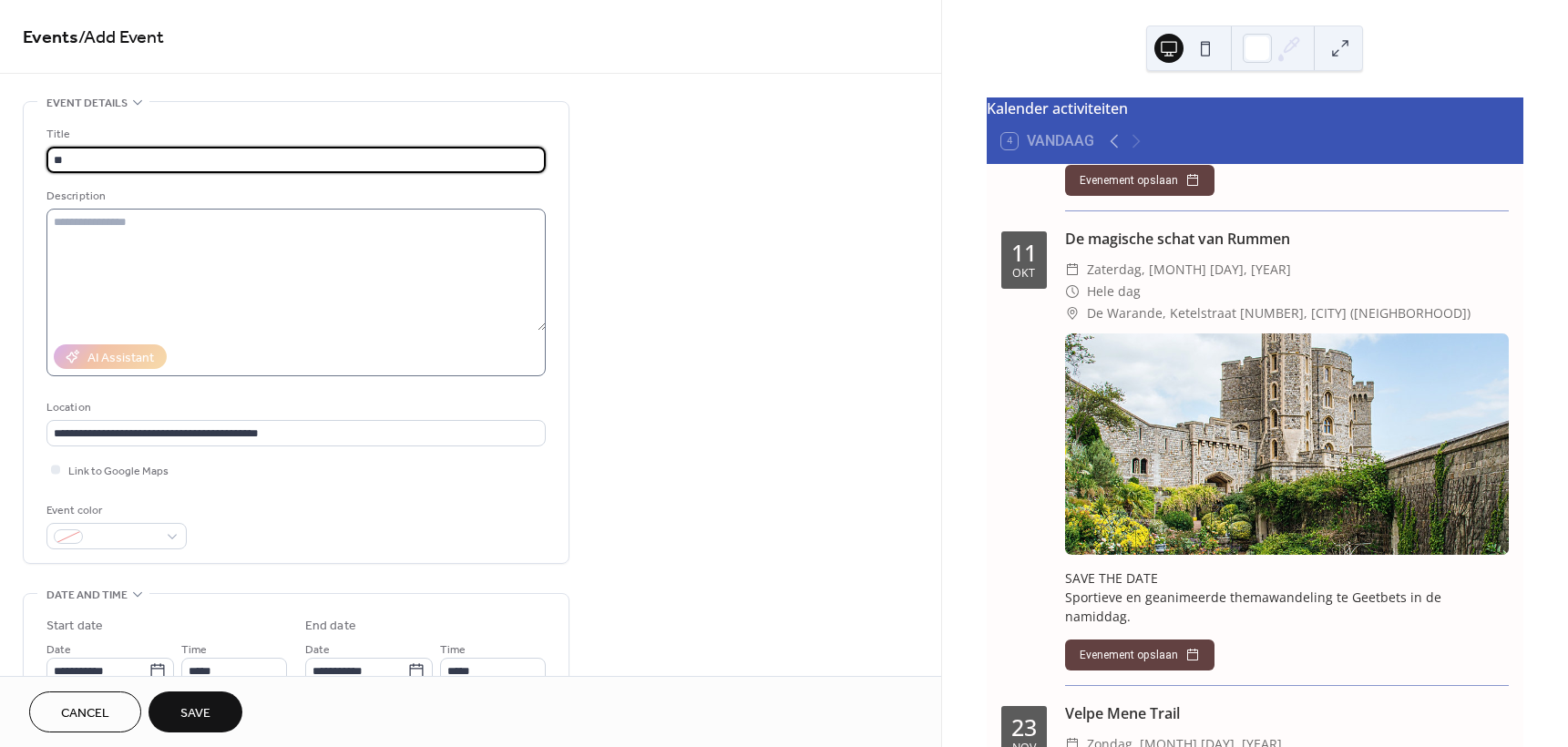type on "*" 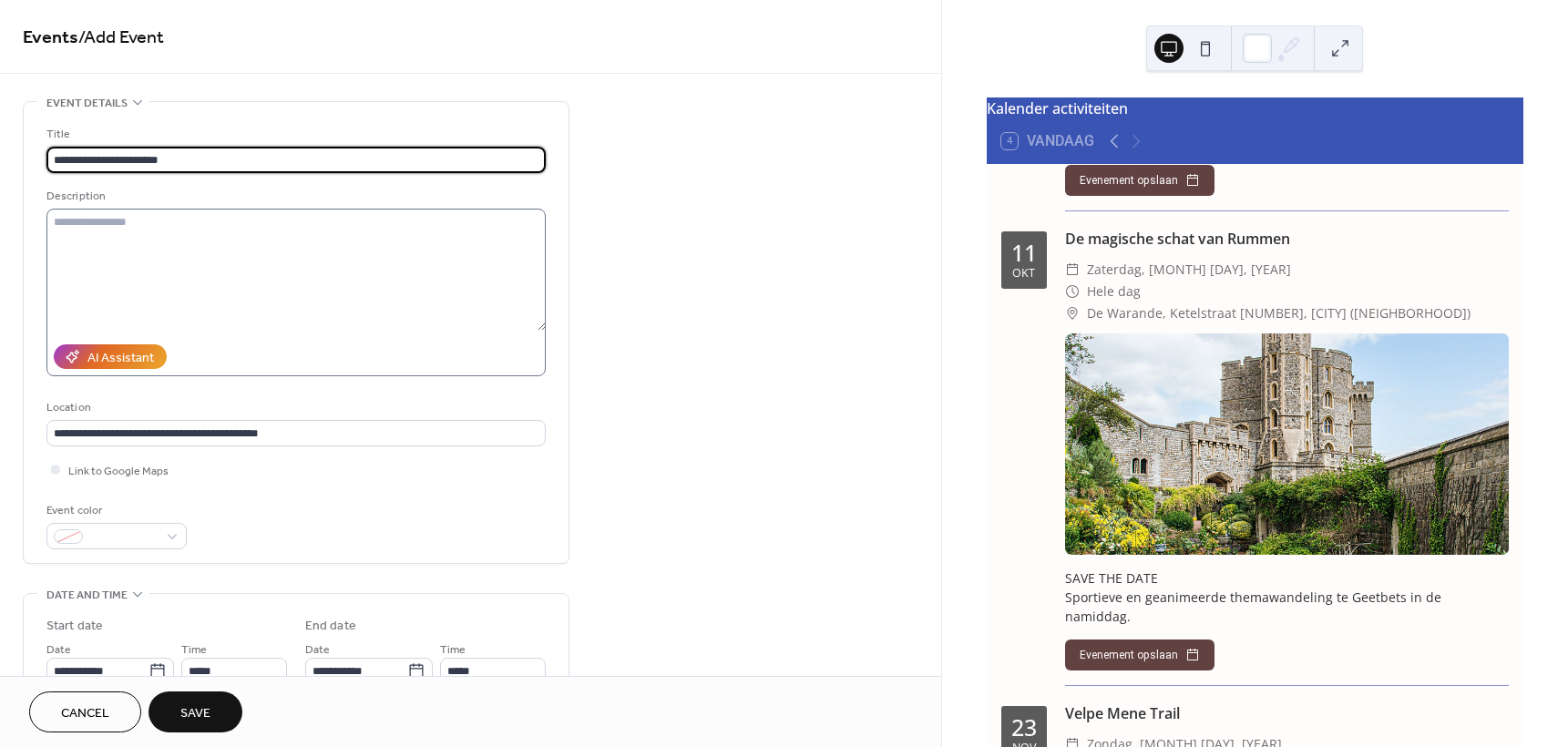 type on "**********" 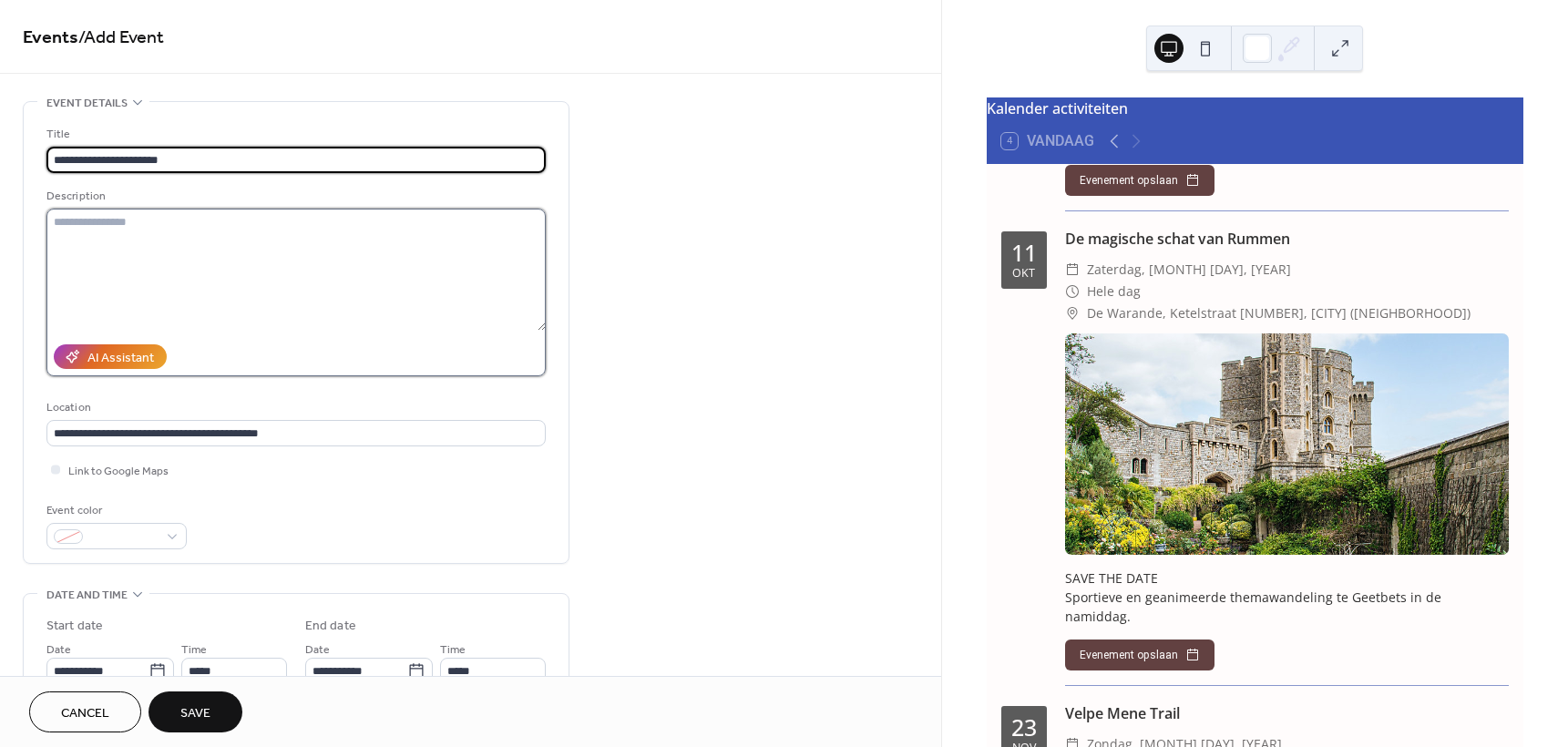 click at bounding box center [296, 270] 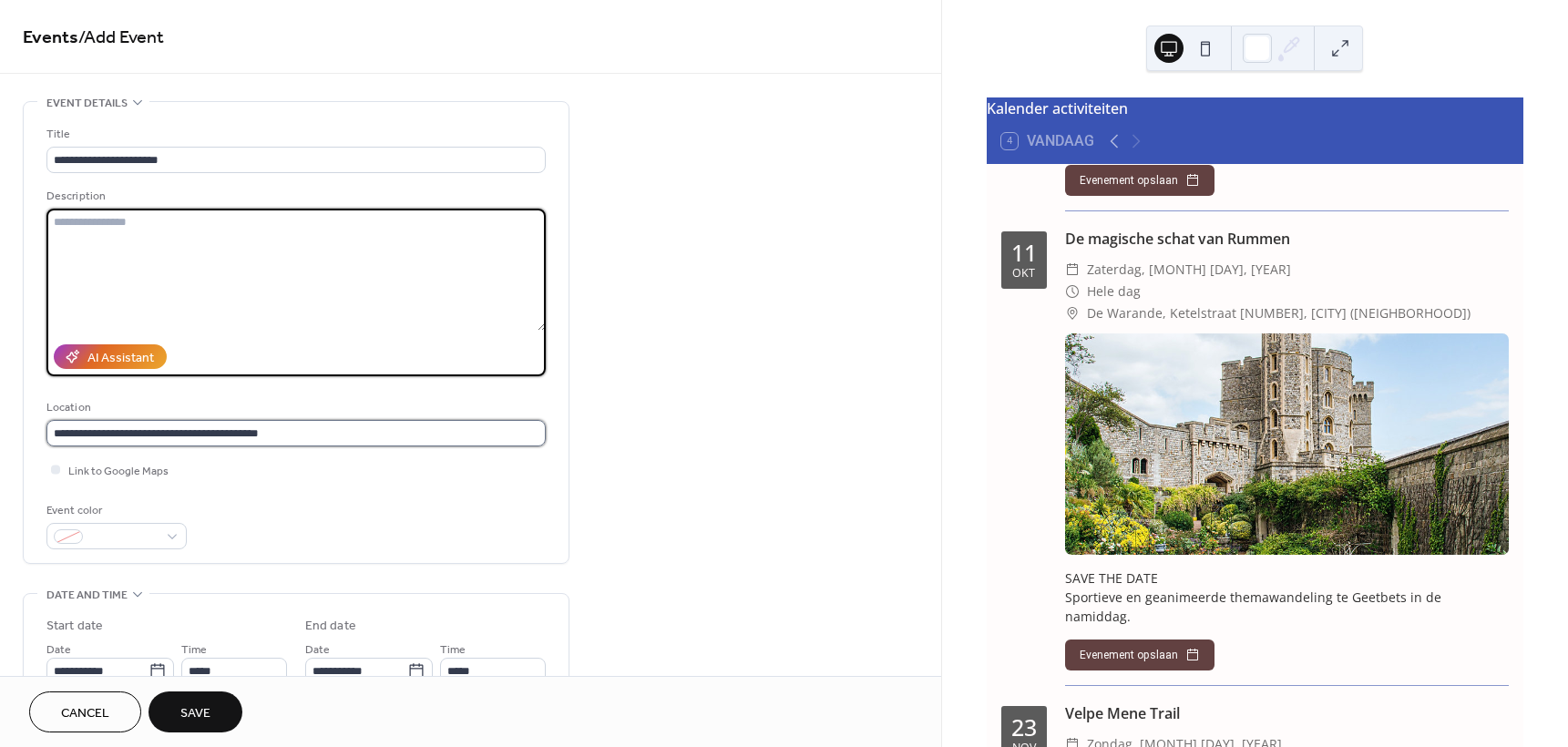 click on "**********" at bounding box center [296, 433] 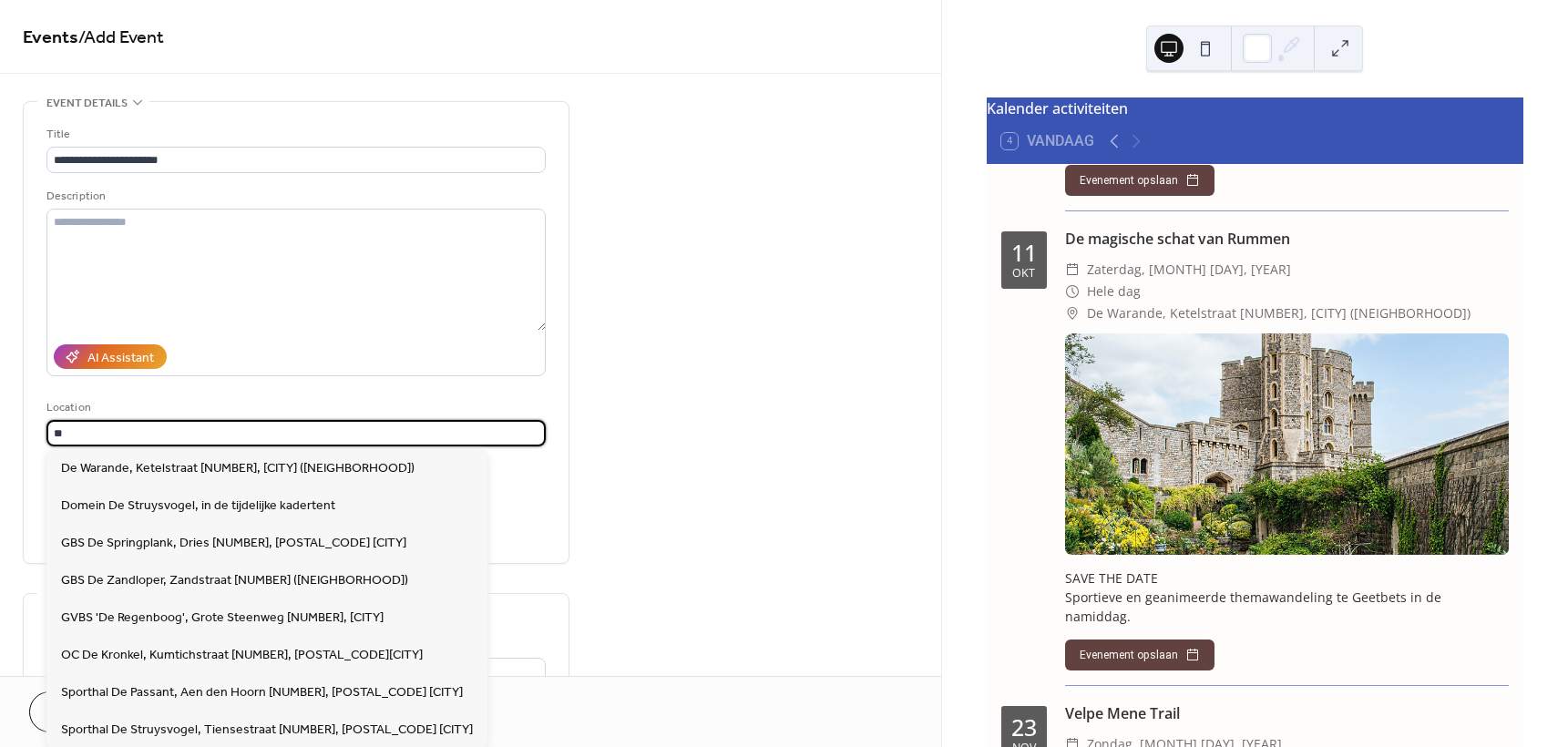 type on "*" 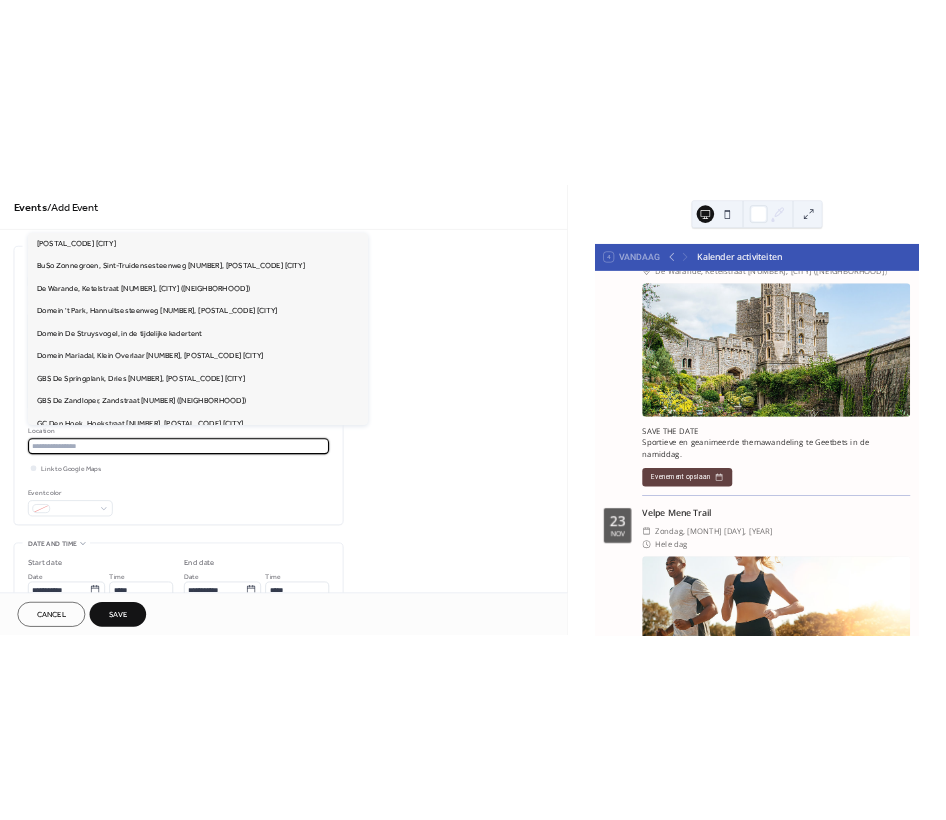 scroll, scrollTop: 2064, scrollLeft: 0, axis: vertical 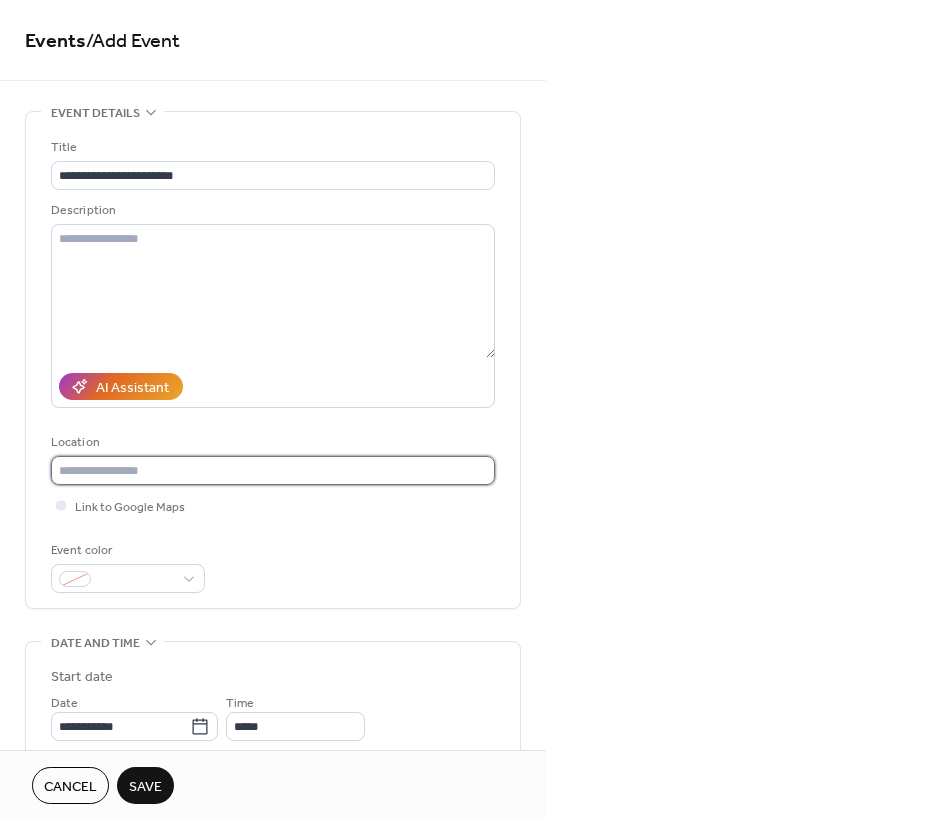click at bounding box center (273, 470) 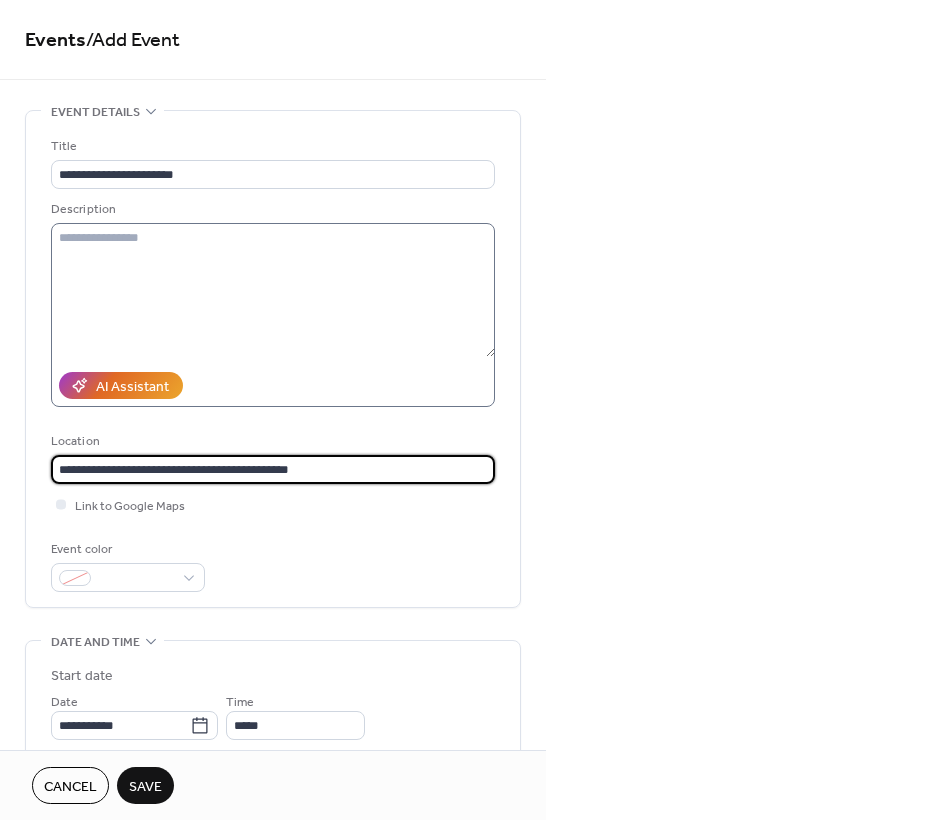 scroll, scrollTop: 0, scrollLeft: 0, axis: both 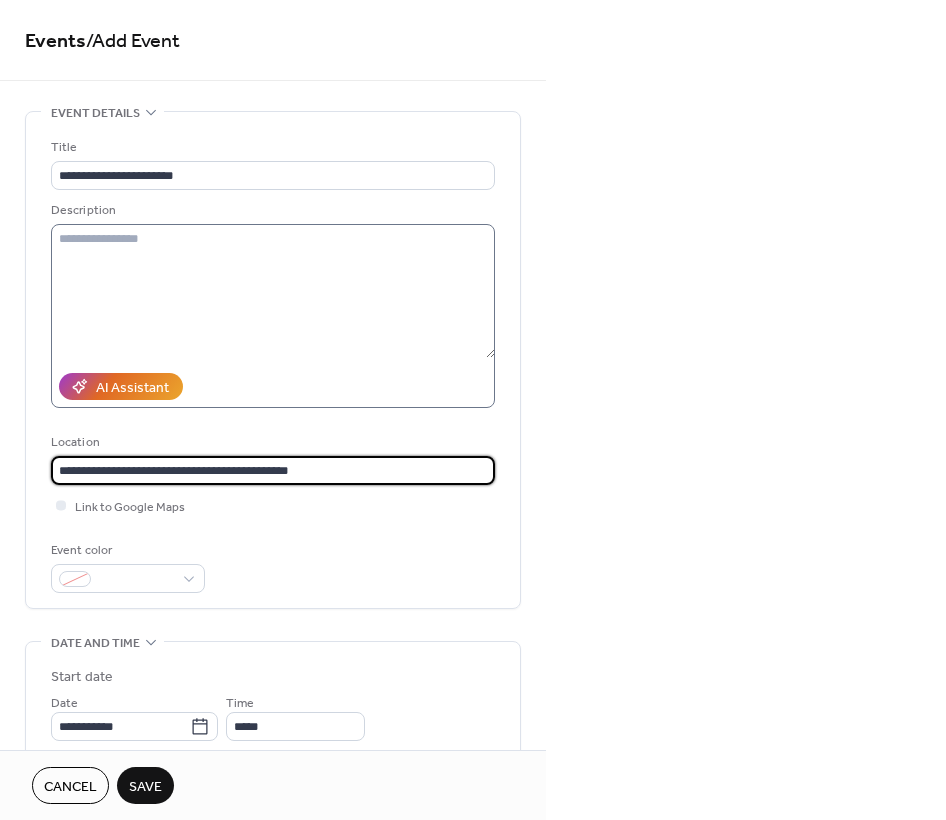 type on "**********" 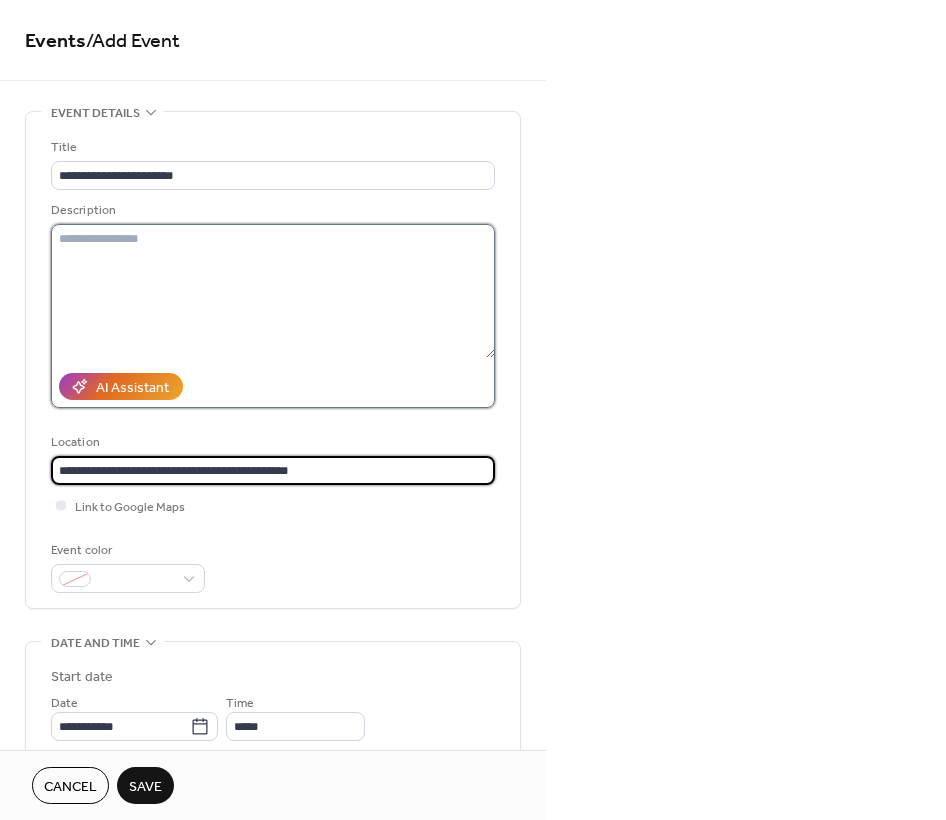 click at bounding box center (273, 291) 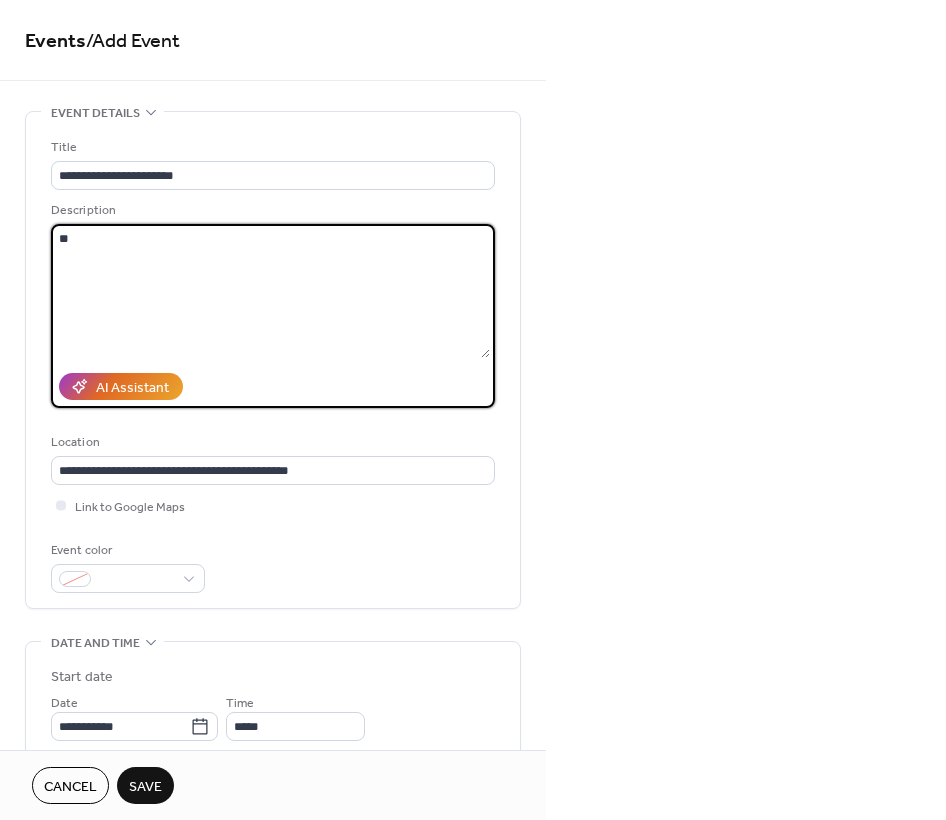type on "*" 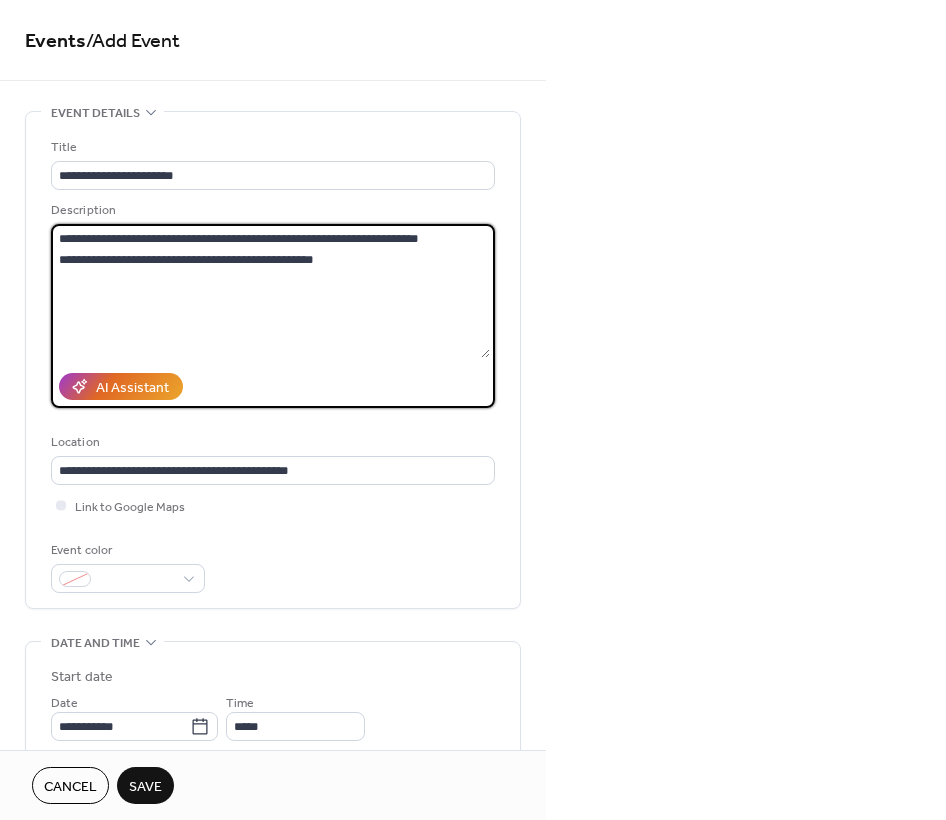 click on "**********" at bounding box center [270, 291] 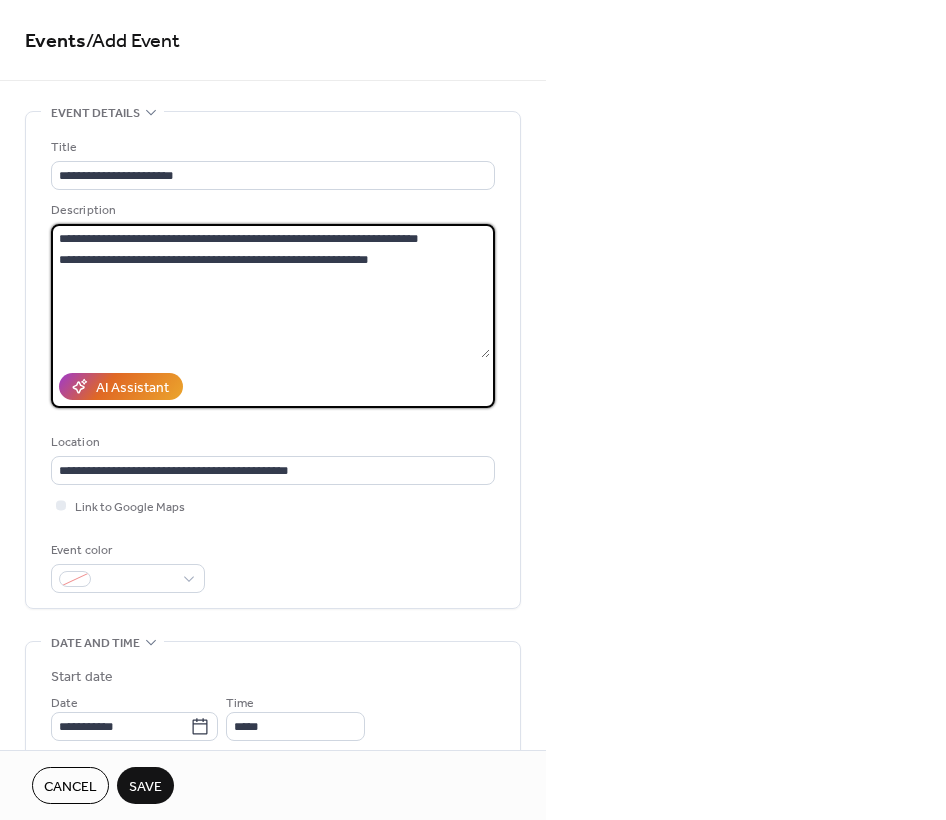 click on "**********" at bounding box center (270, 291) 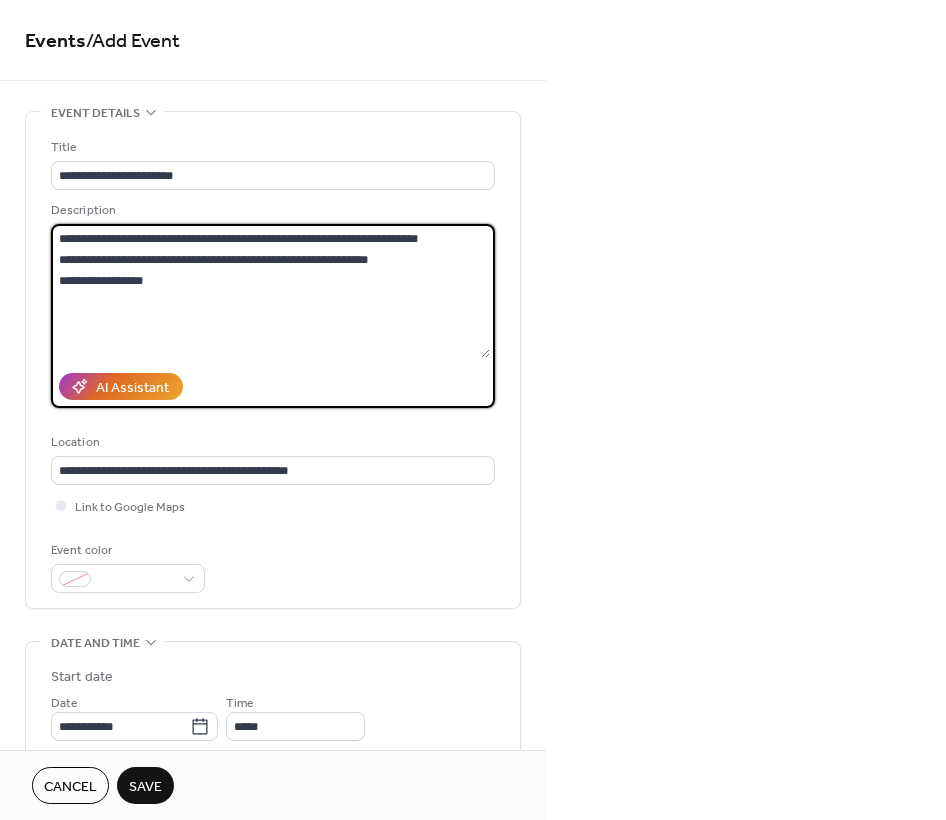 click on "**********" at bounding box center (270, 291) 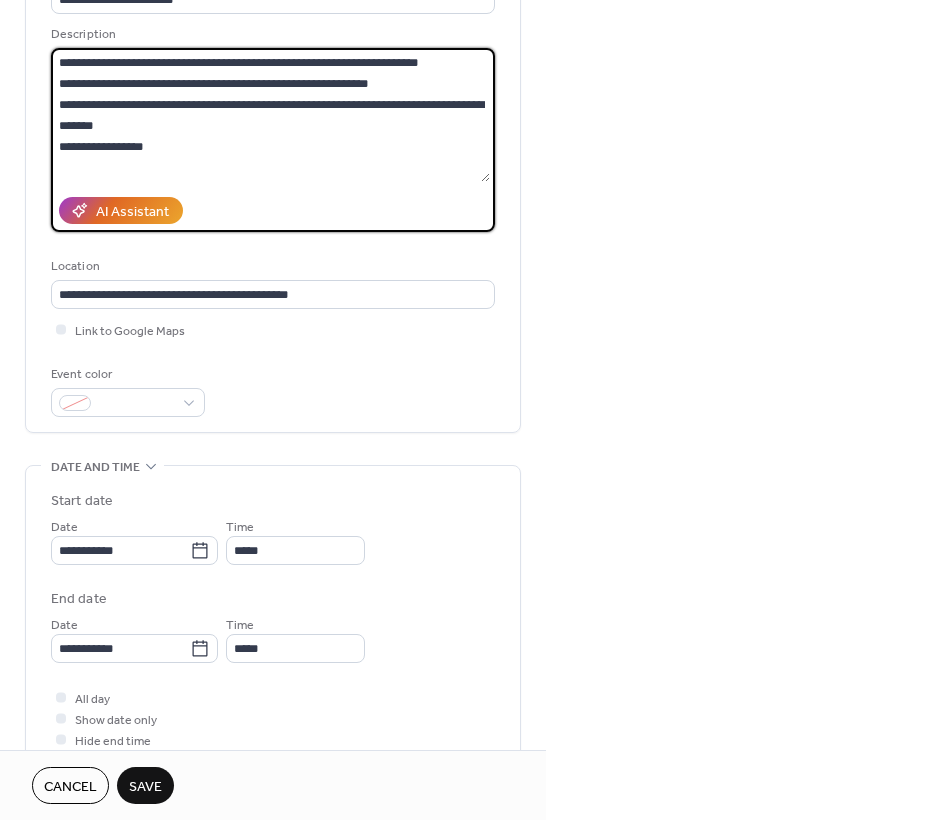 scroll, scrollTop: 200, scrollLeft: 0, axis: vertical 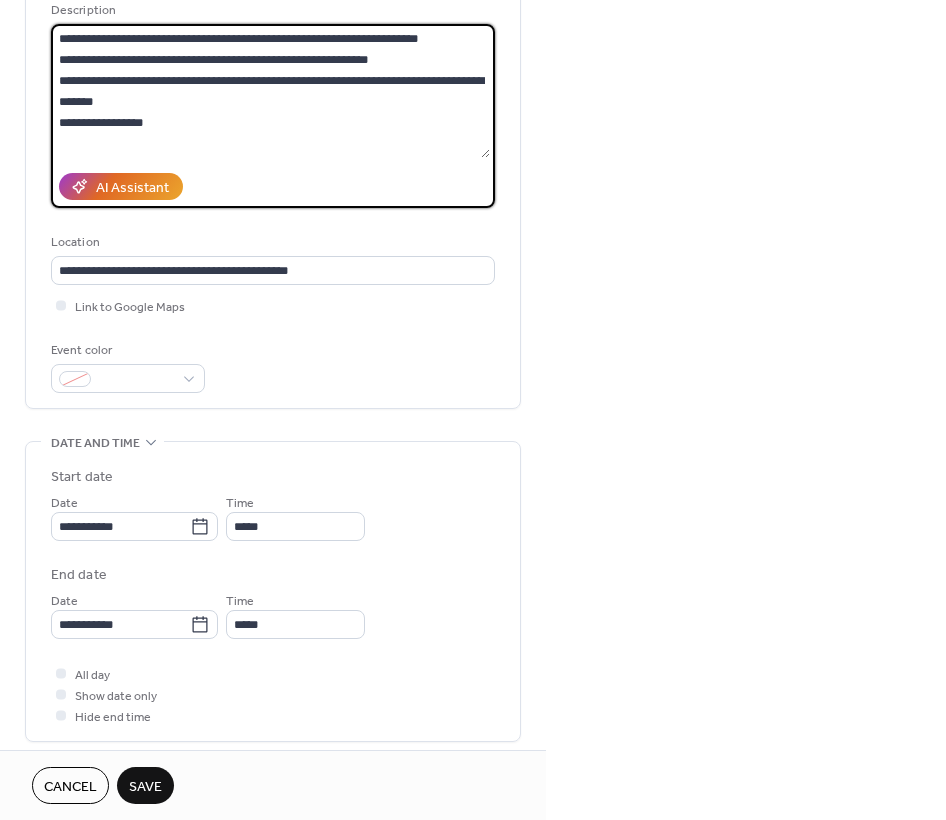 click on "**********" at bounding box center [270, 91] 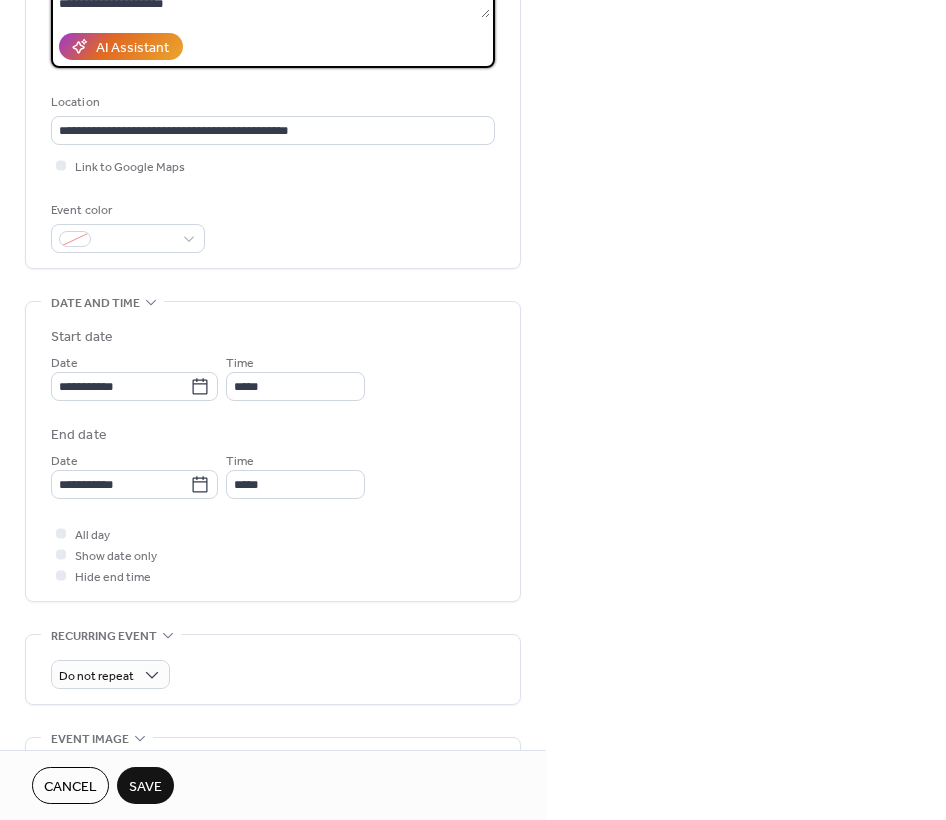 scroll, scrollTop: 400, scrollLeft: 0, axis: vertical 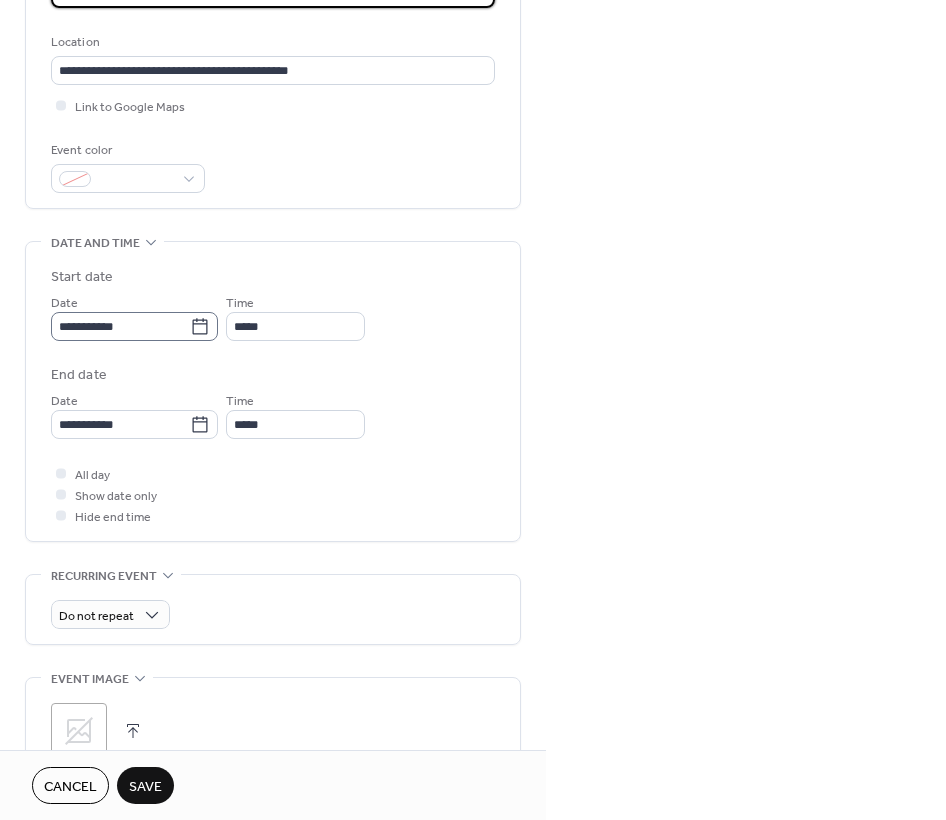 type on "**********" 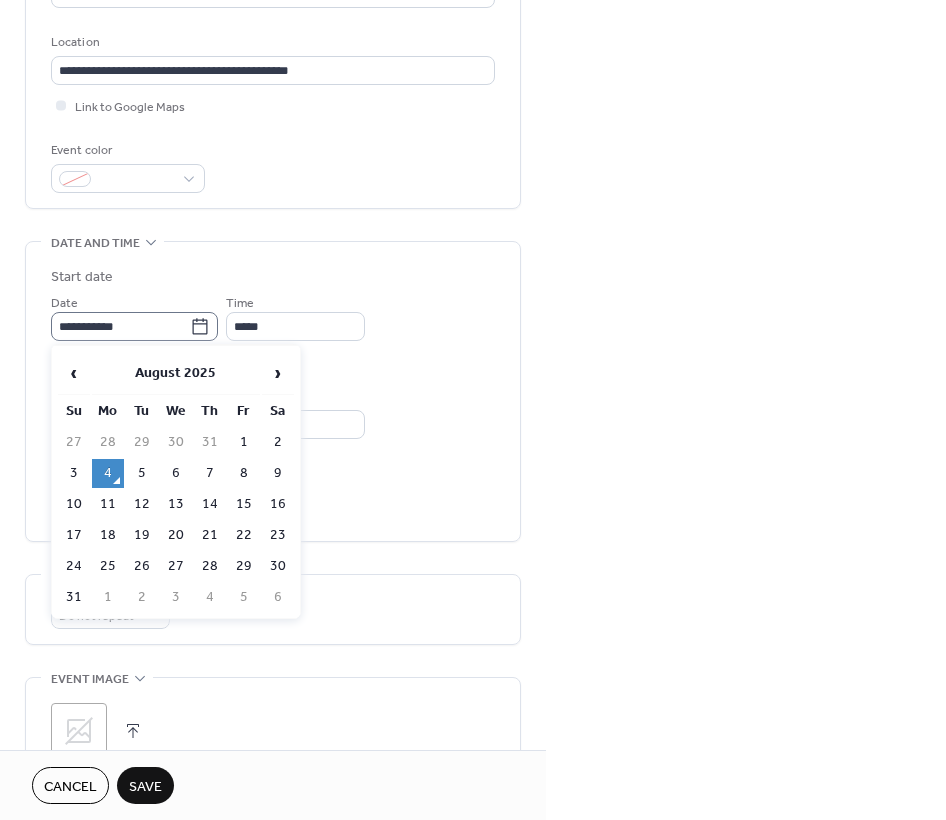 click 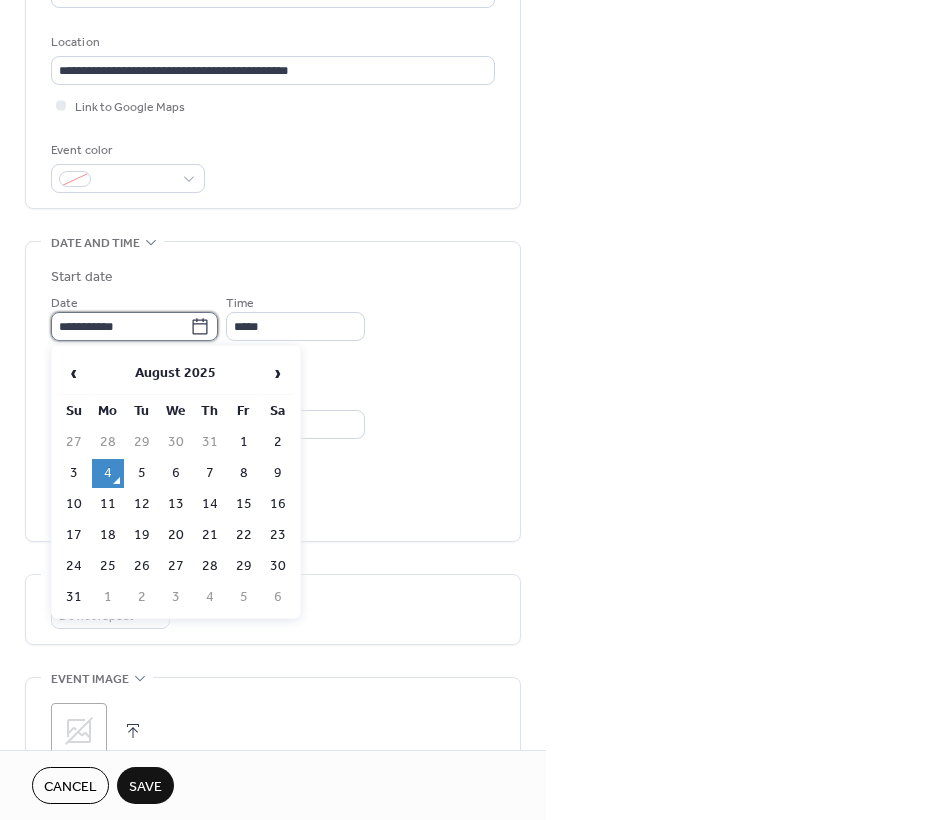 click on "**********" at bounding box center [120, 326] 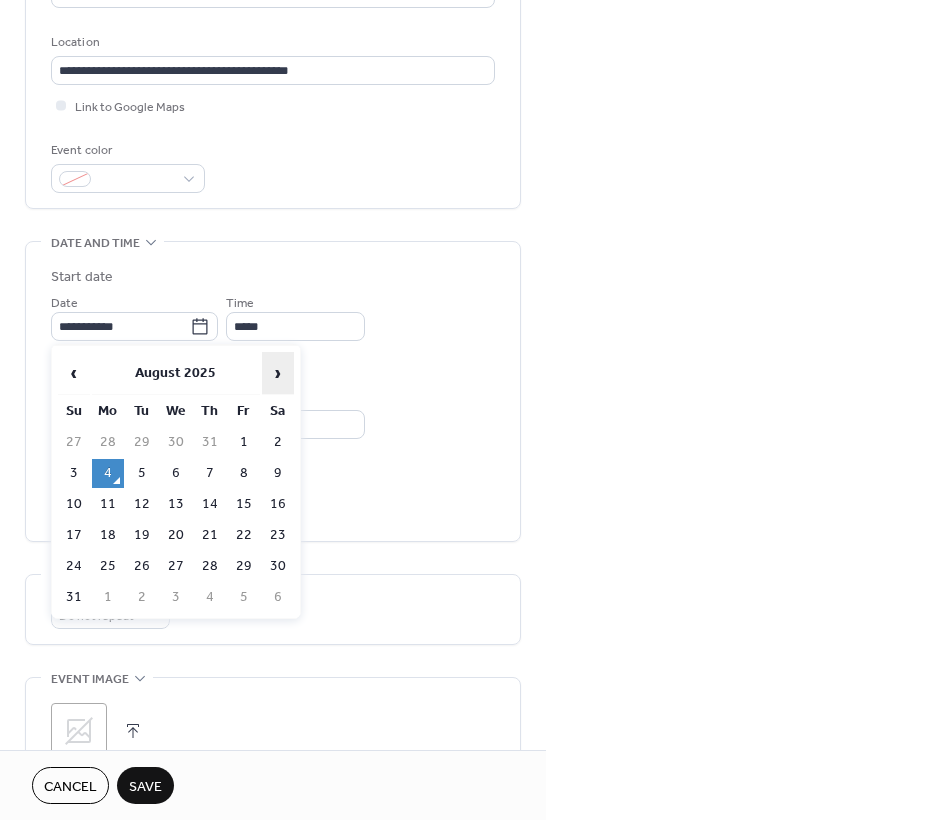 click on "›" at bounding box center (278, 373) 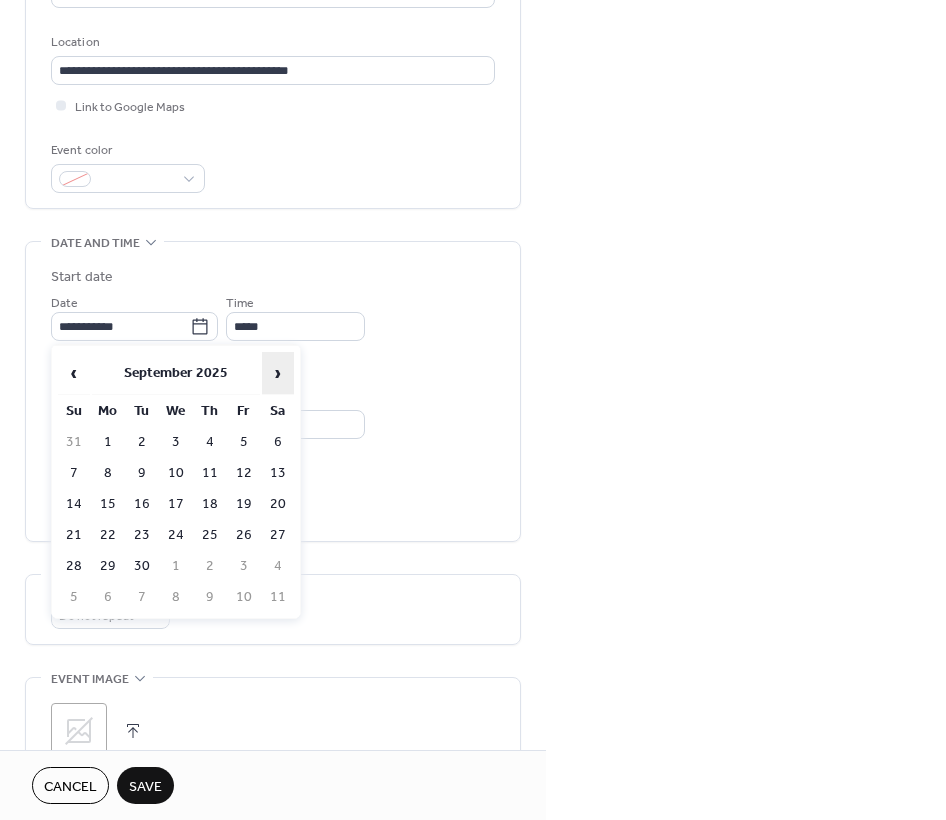 click on "›" at bounding box center (278, 373) 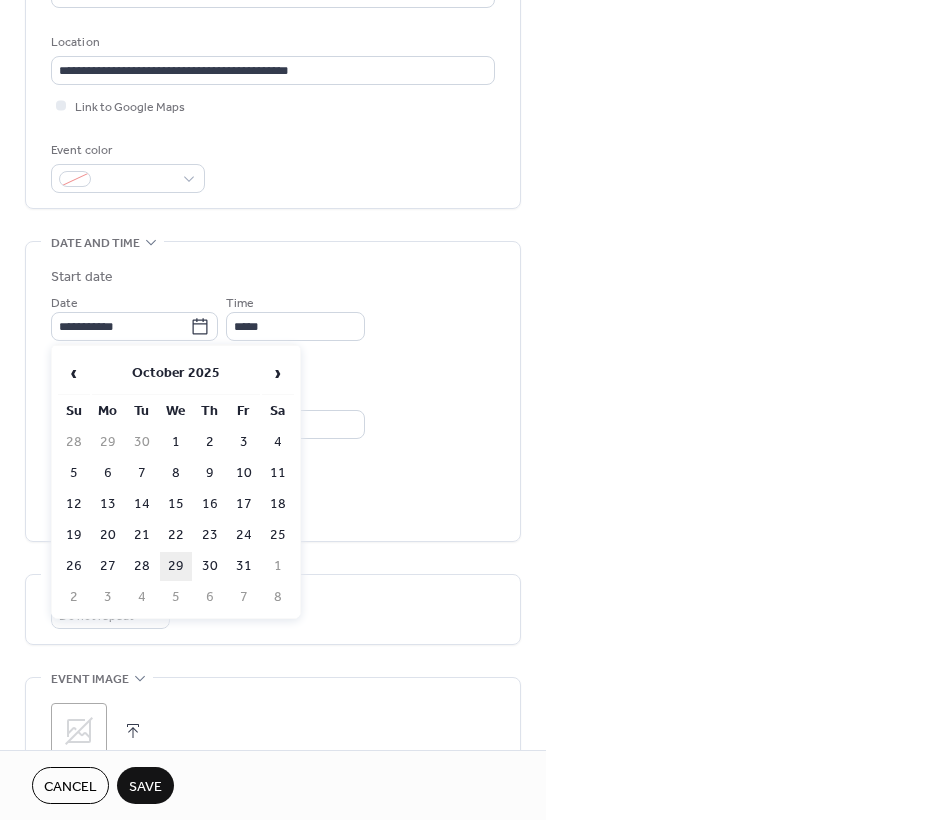 click on "29" at bounding box center (176, 566) 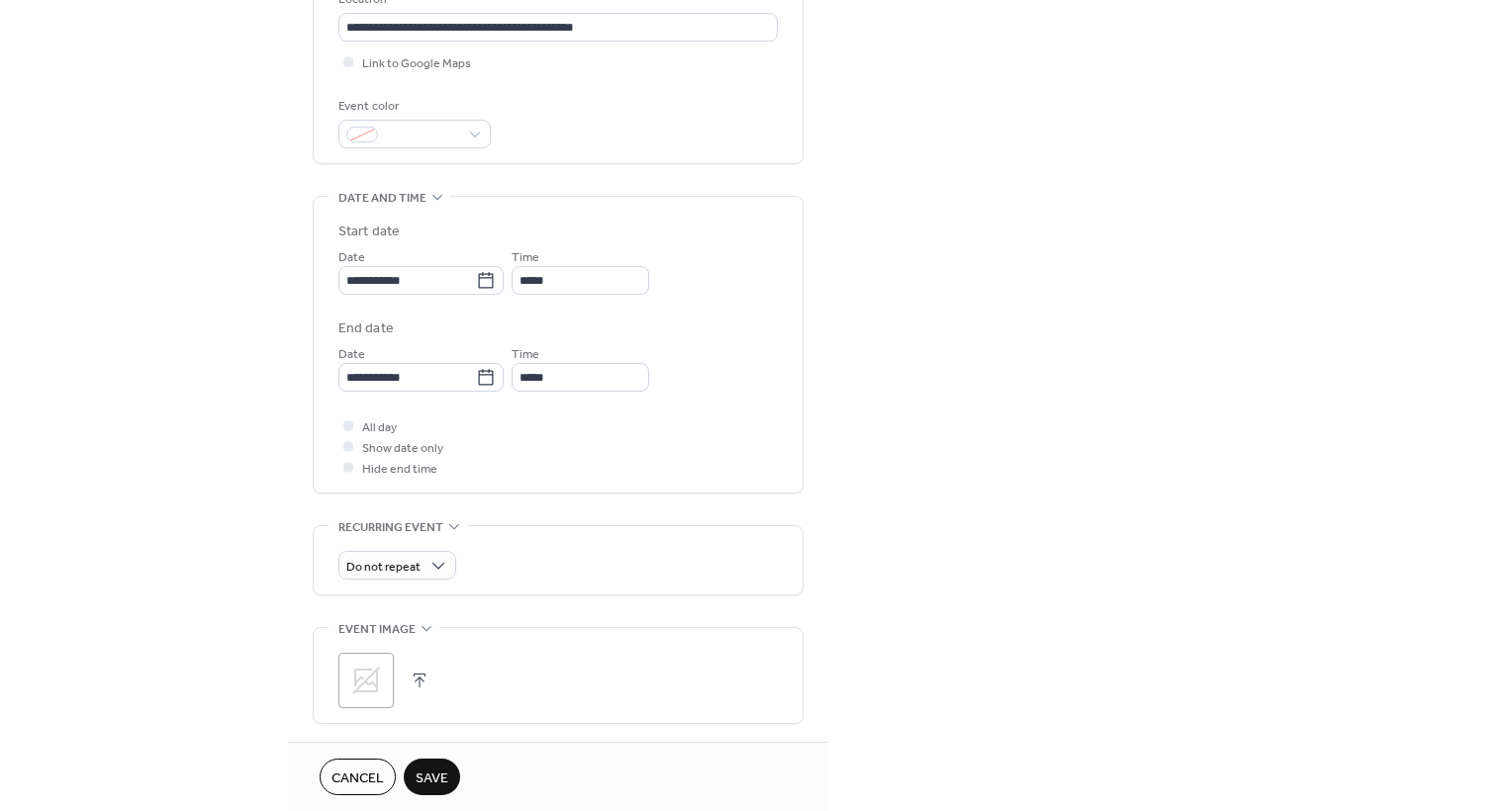 scroll, scrollTop: 495, scrollLeft: 0, axis: vertical 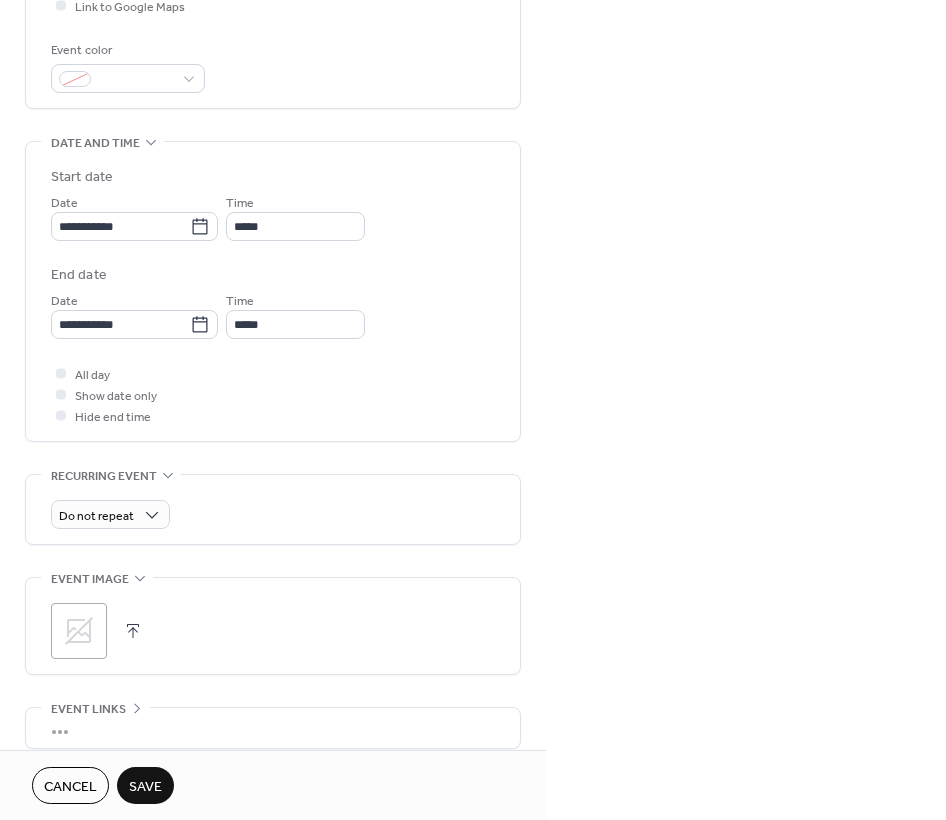 click at bounding box center (133, 631) 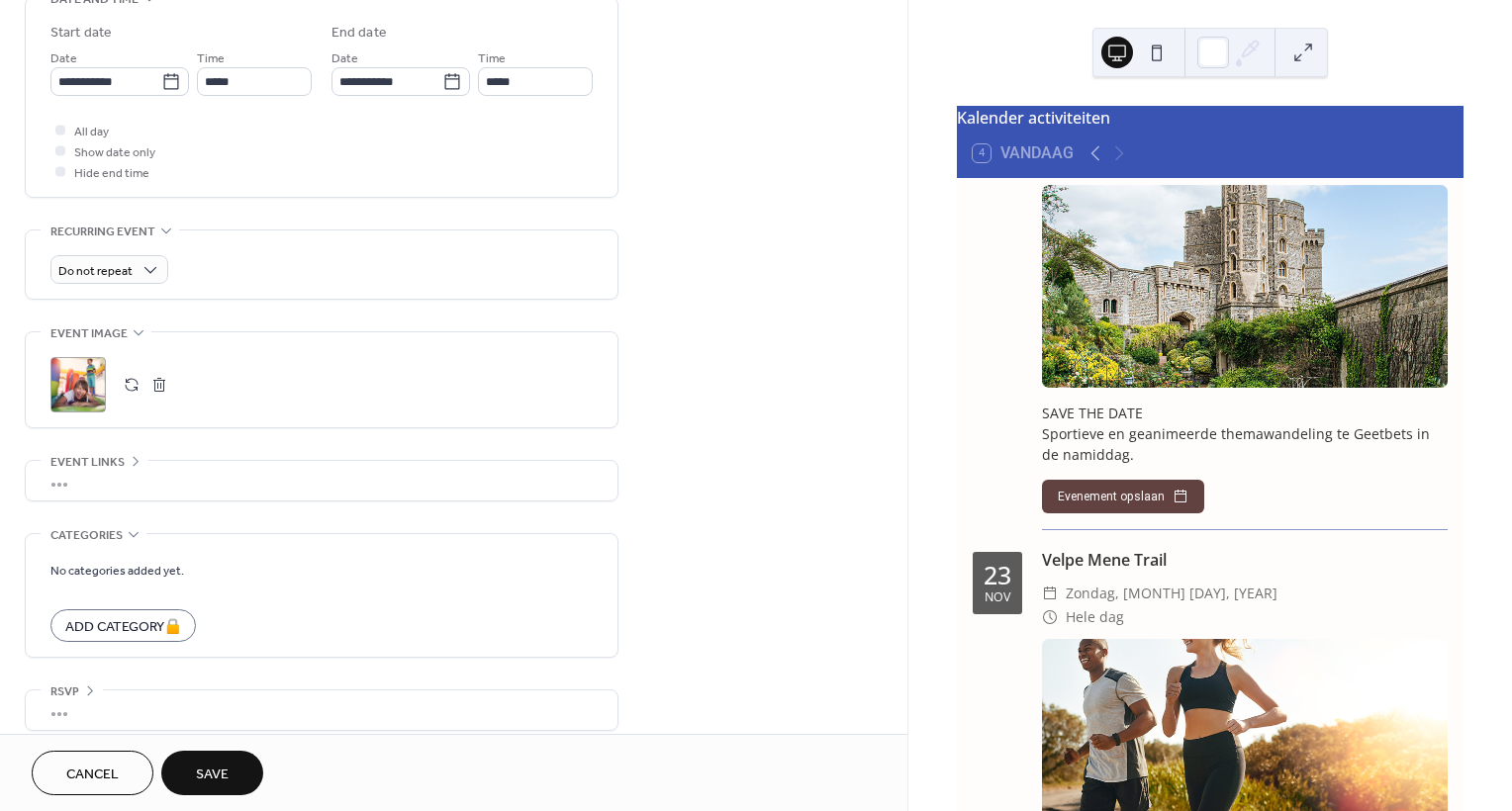 scroll, scrollTop: 661, scrollLeft: 0, axis: vertical 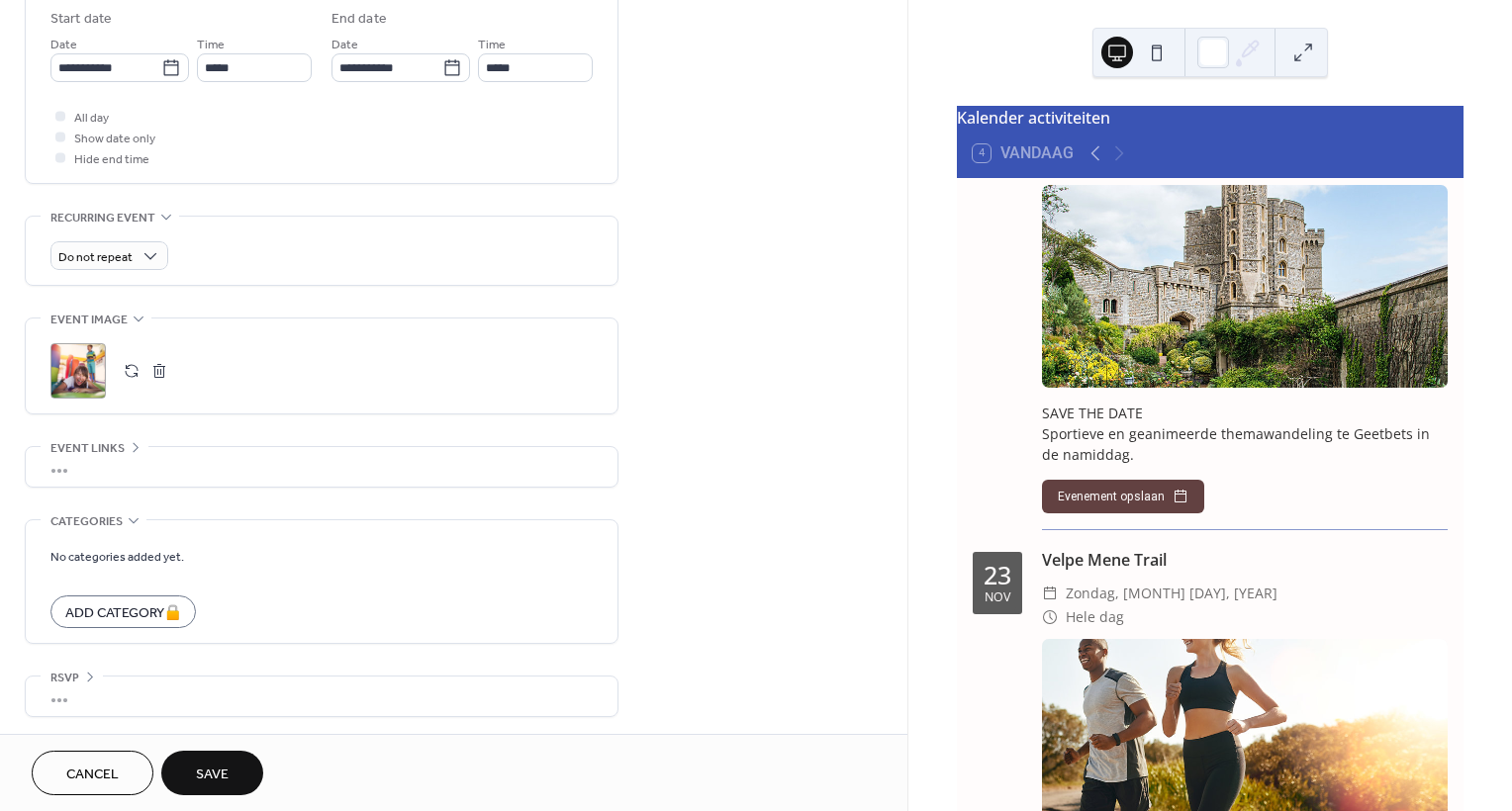 click on "•••" at bounding box center [322, 696] 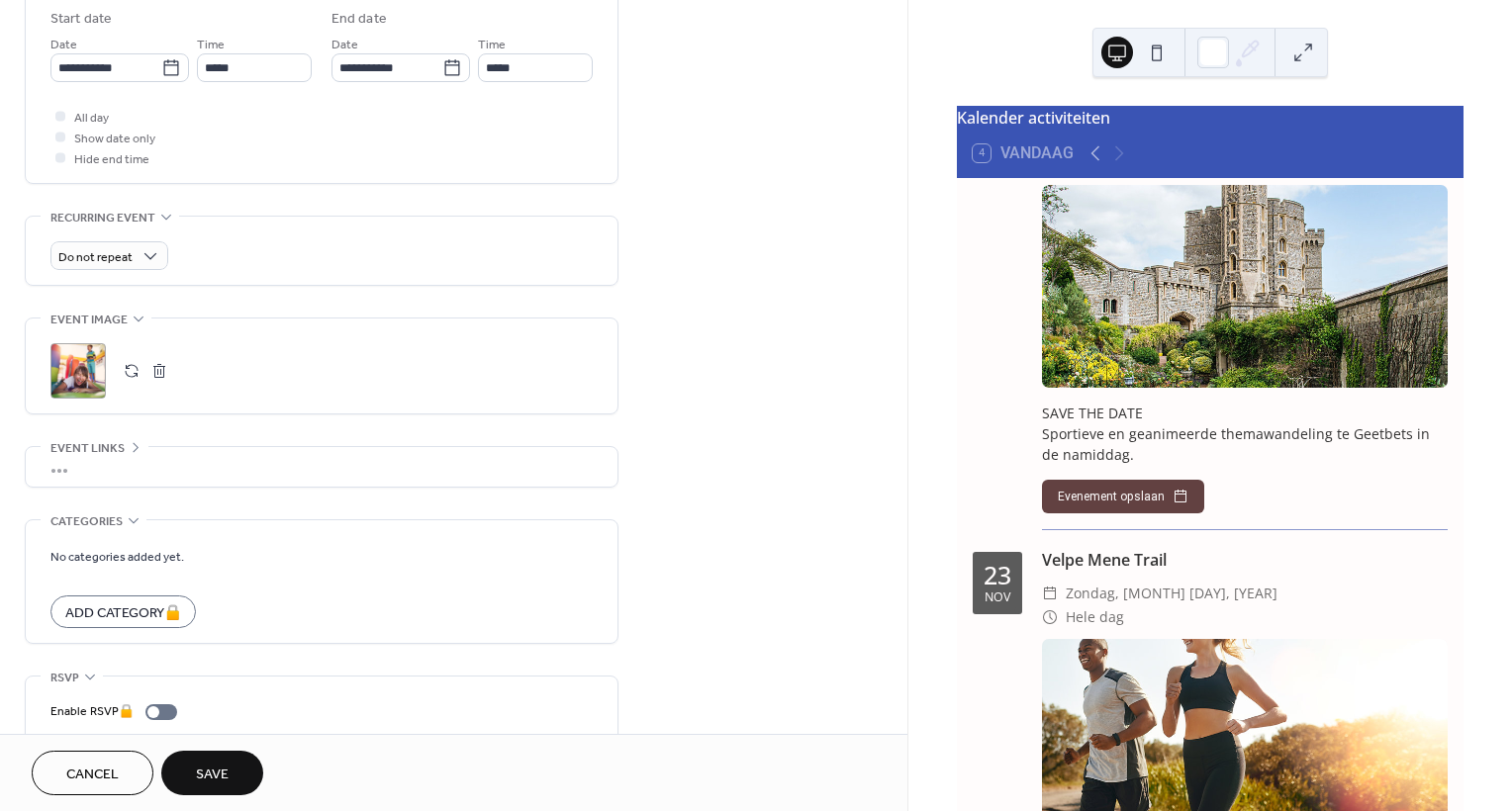 scroll, scrollTop: 661, scrollLeft: 0, axis: vertical 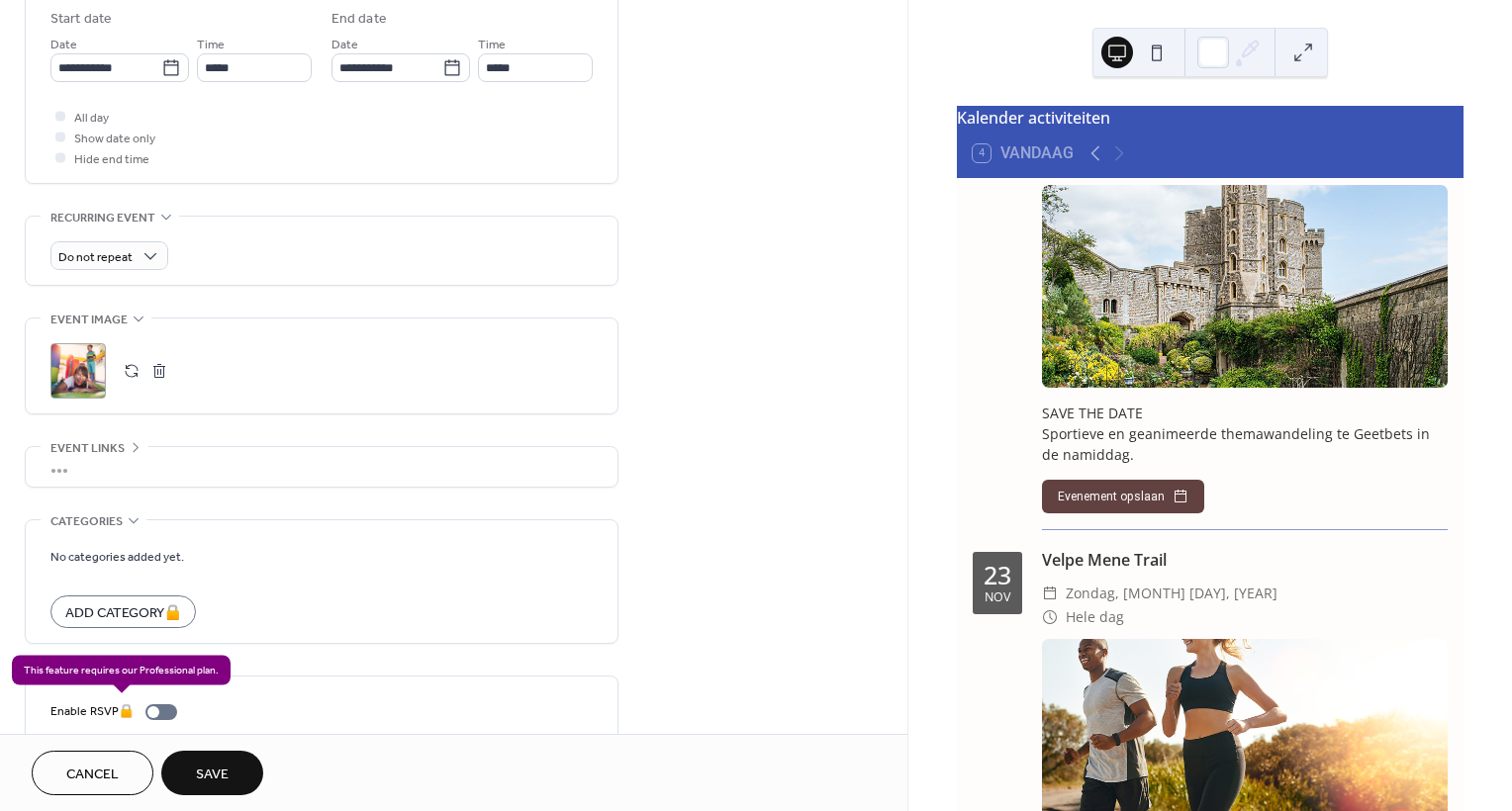 click on "Enable RSVP  🔒" at bounding box center (118, 711) 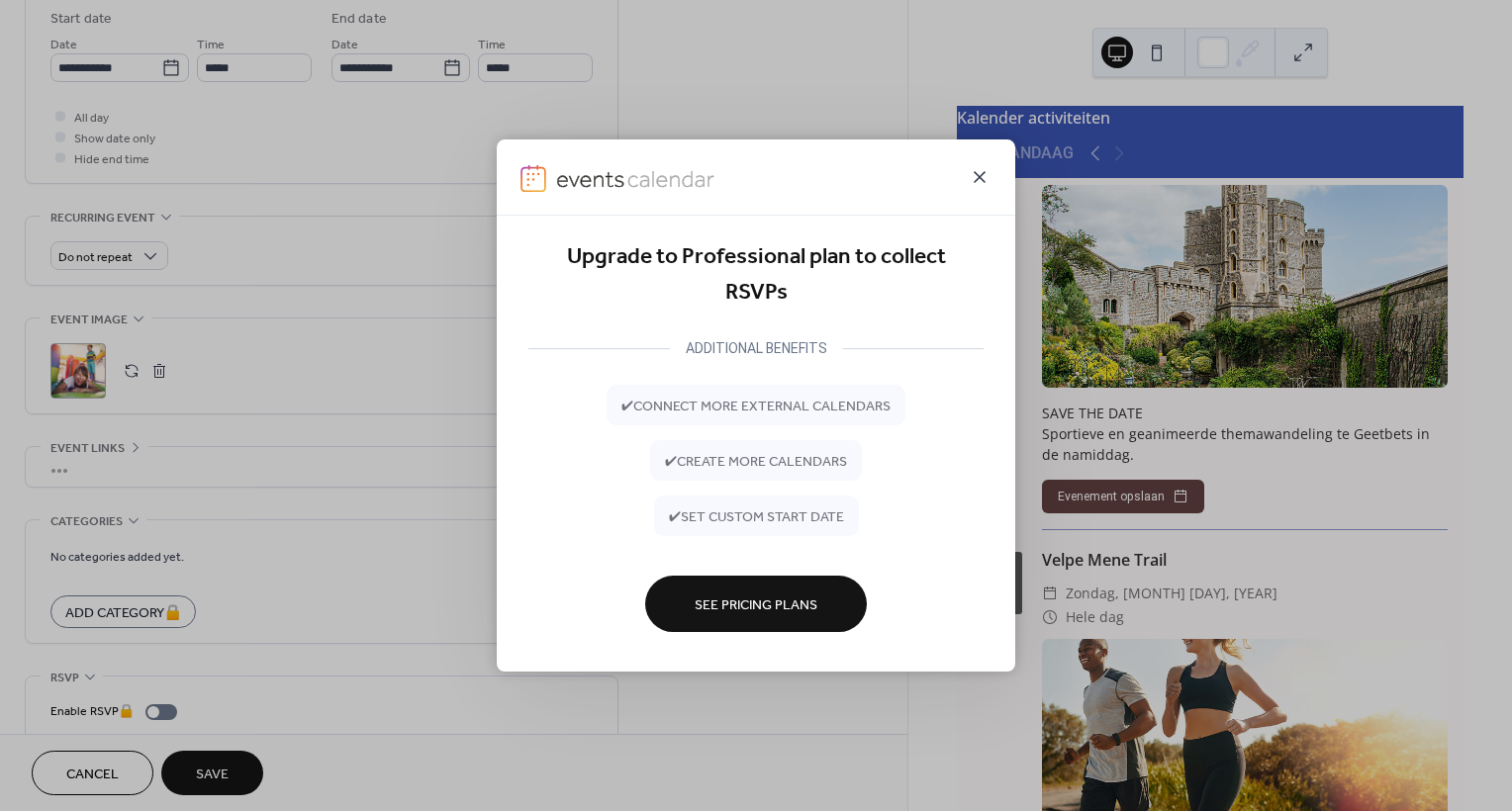 click 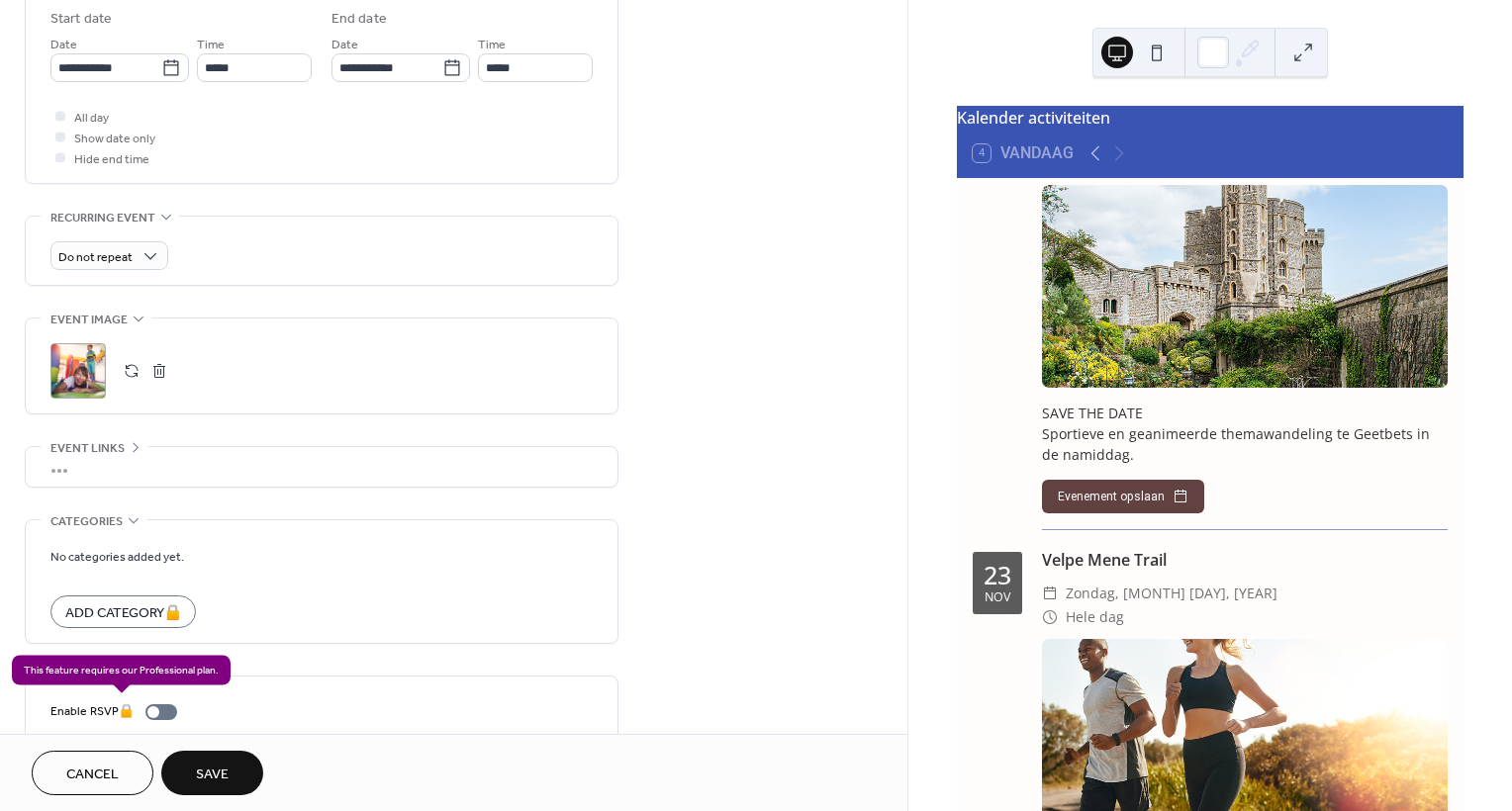 click on "Enable RSVP  🔒" at bounding box center (118, 711) 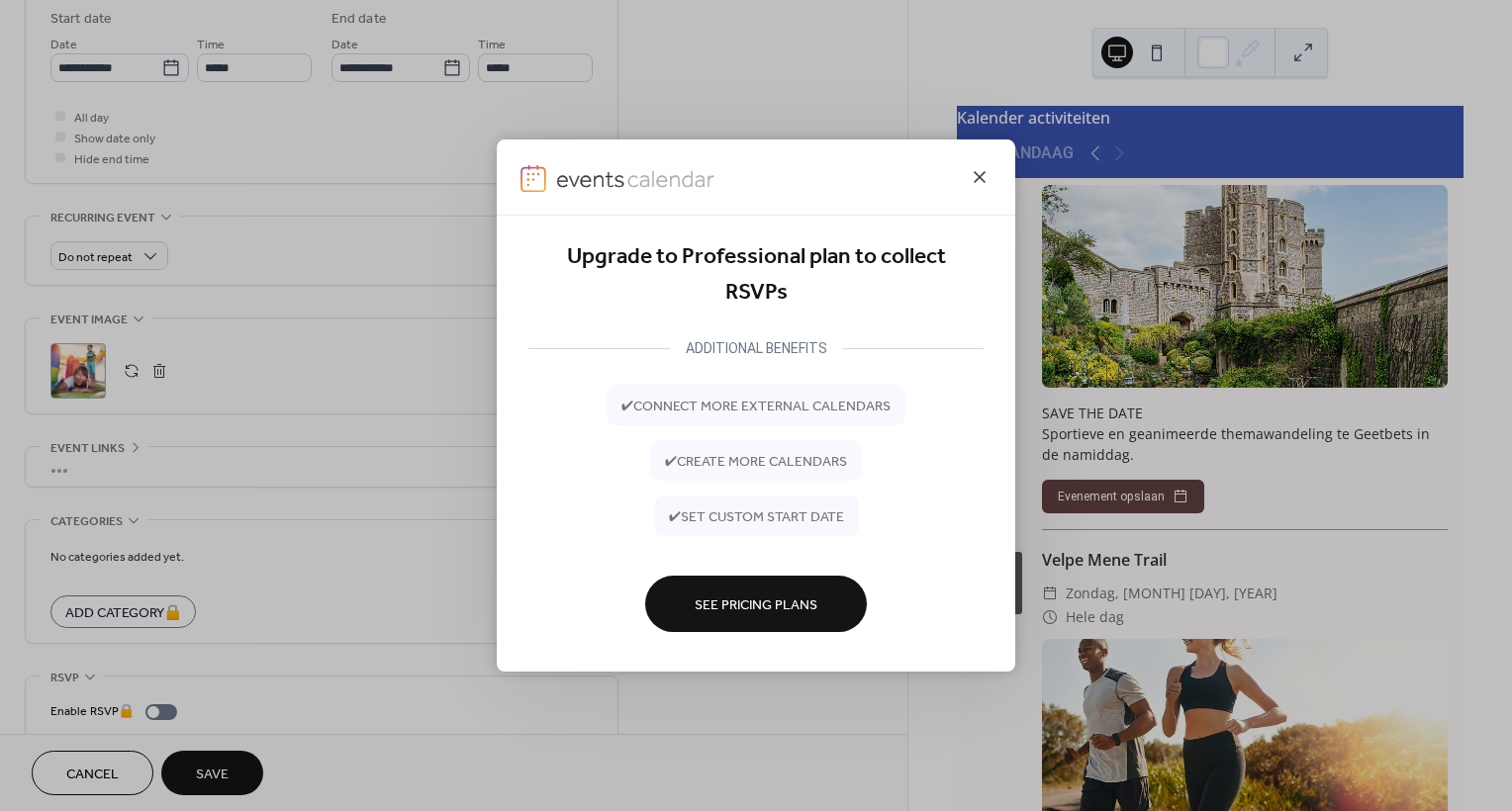 click 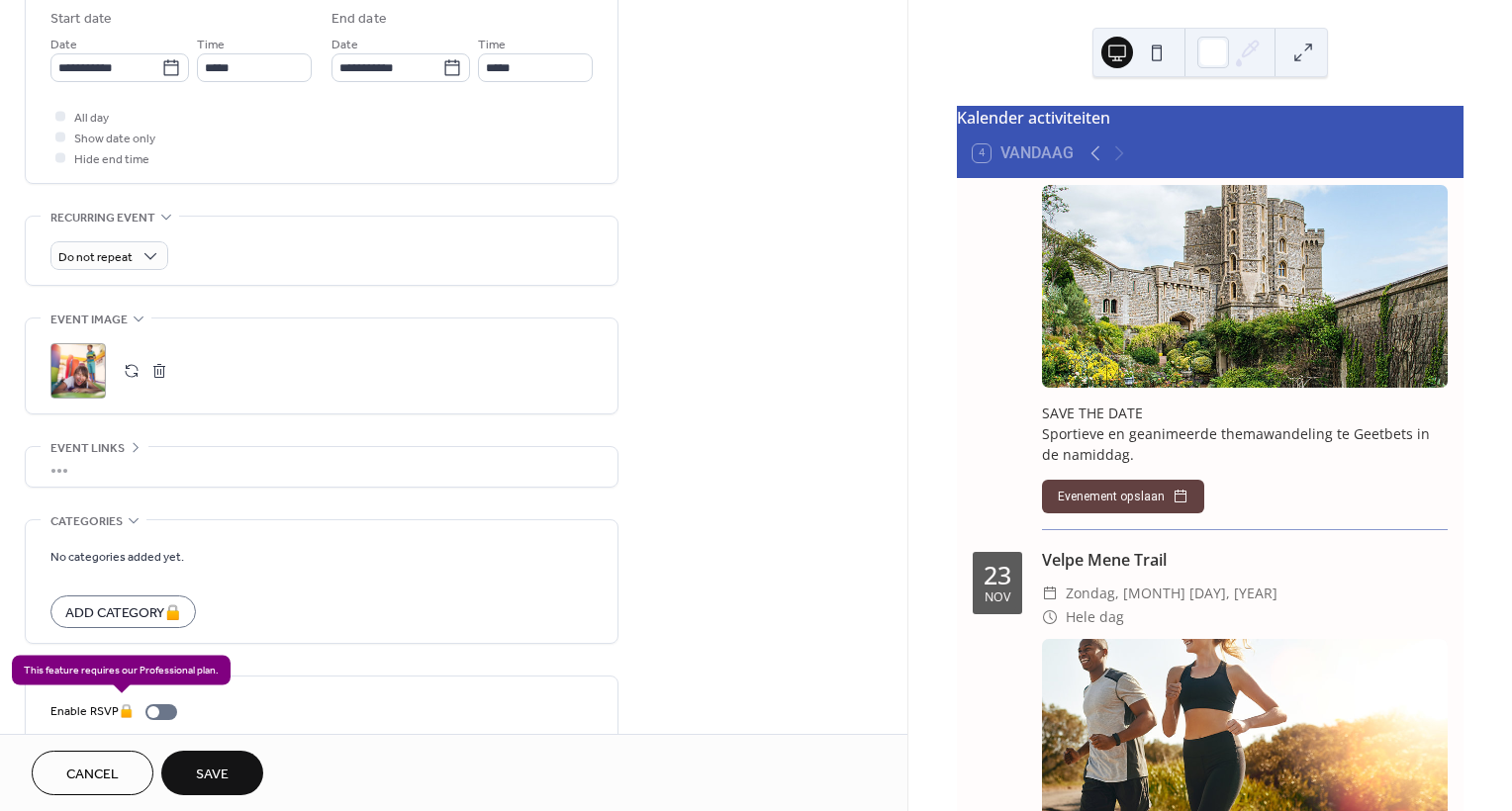 click on "Enable RSVP  🔒" at bounding box center (118, 711) 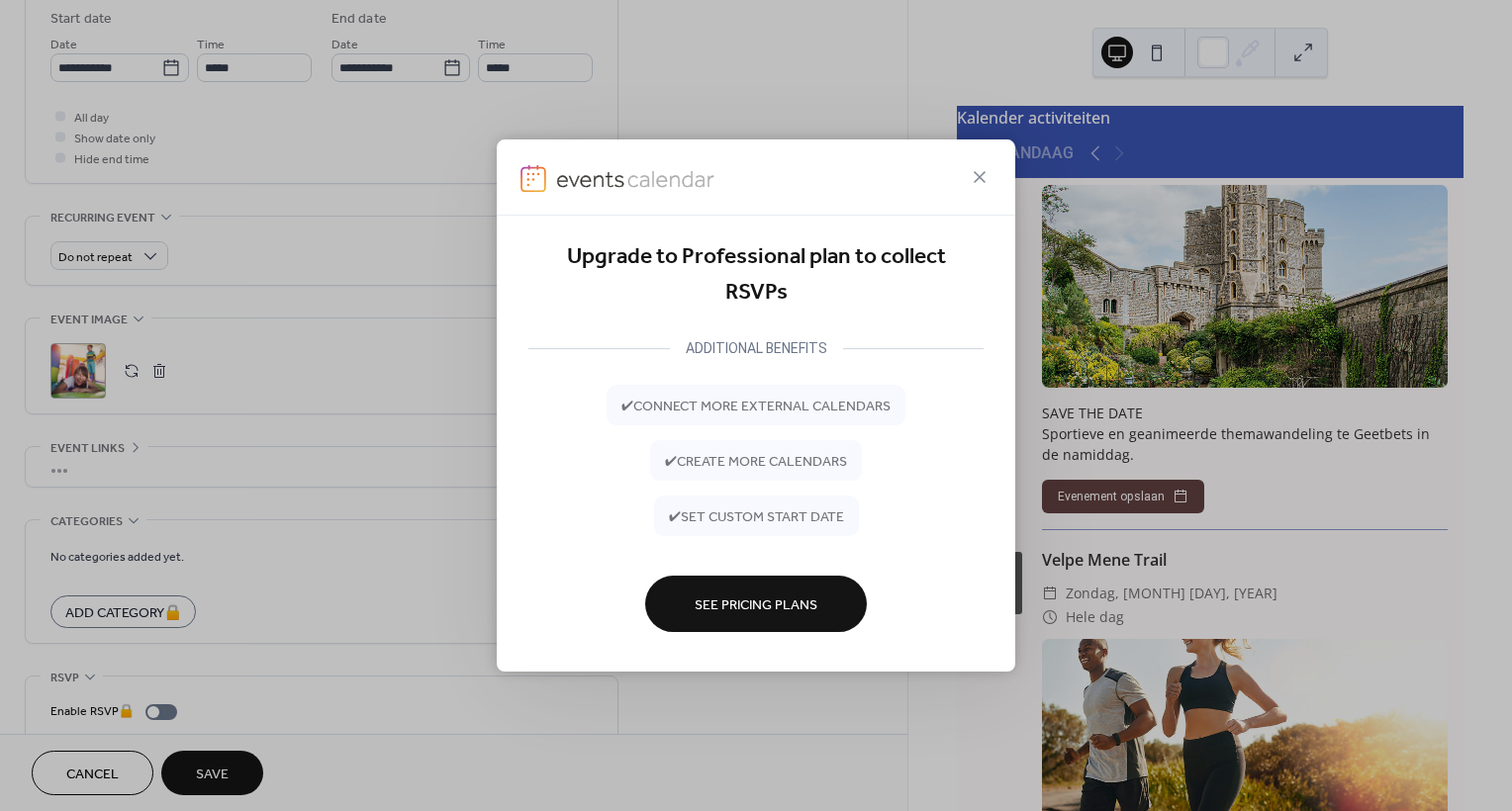 click at bounding box center (756, 177) 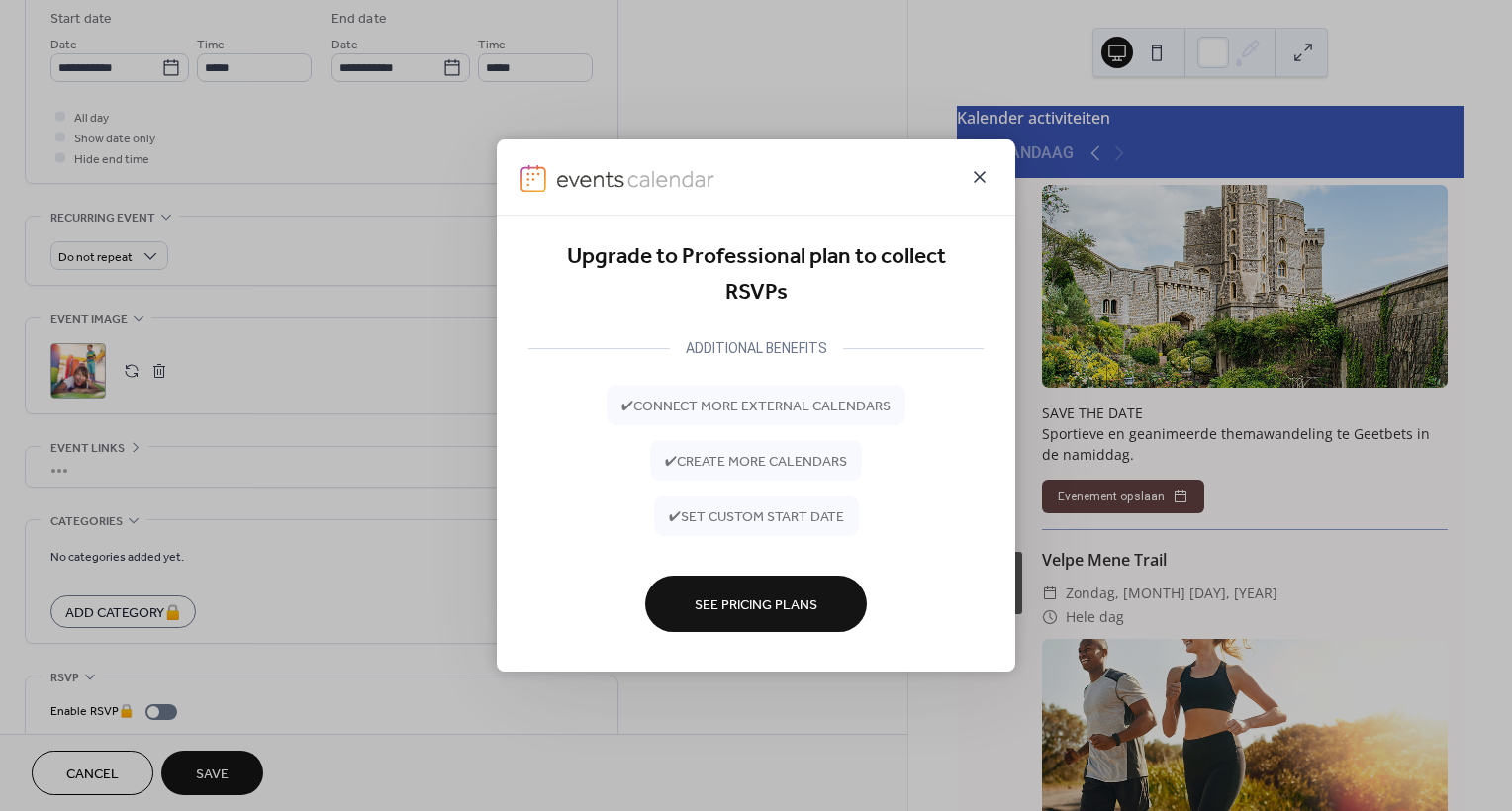 click 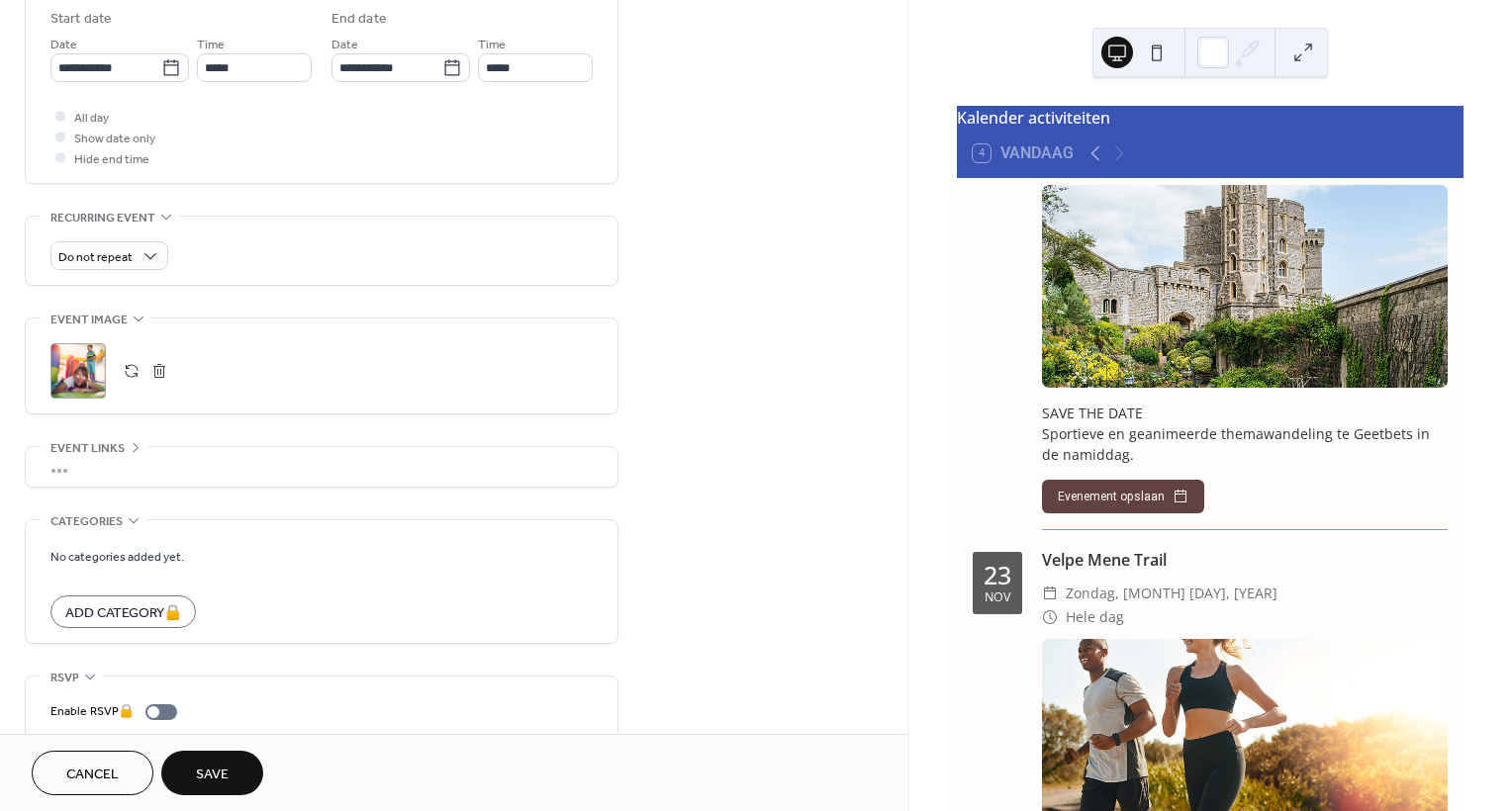 click 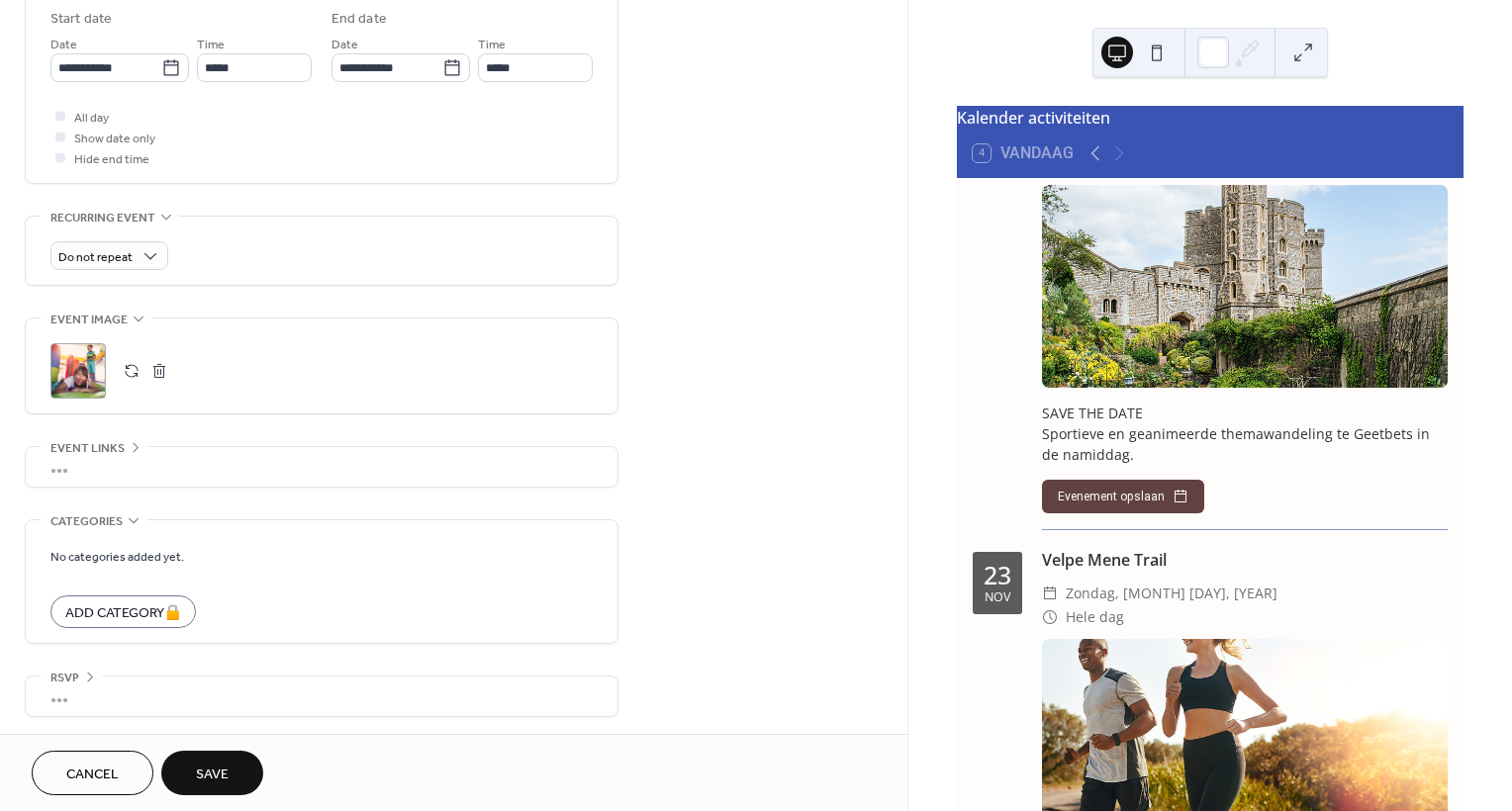 scroll, scrollTop: 661, scrollLeft: 0, axis: vertical 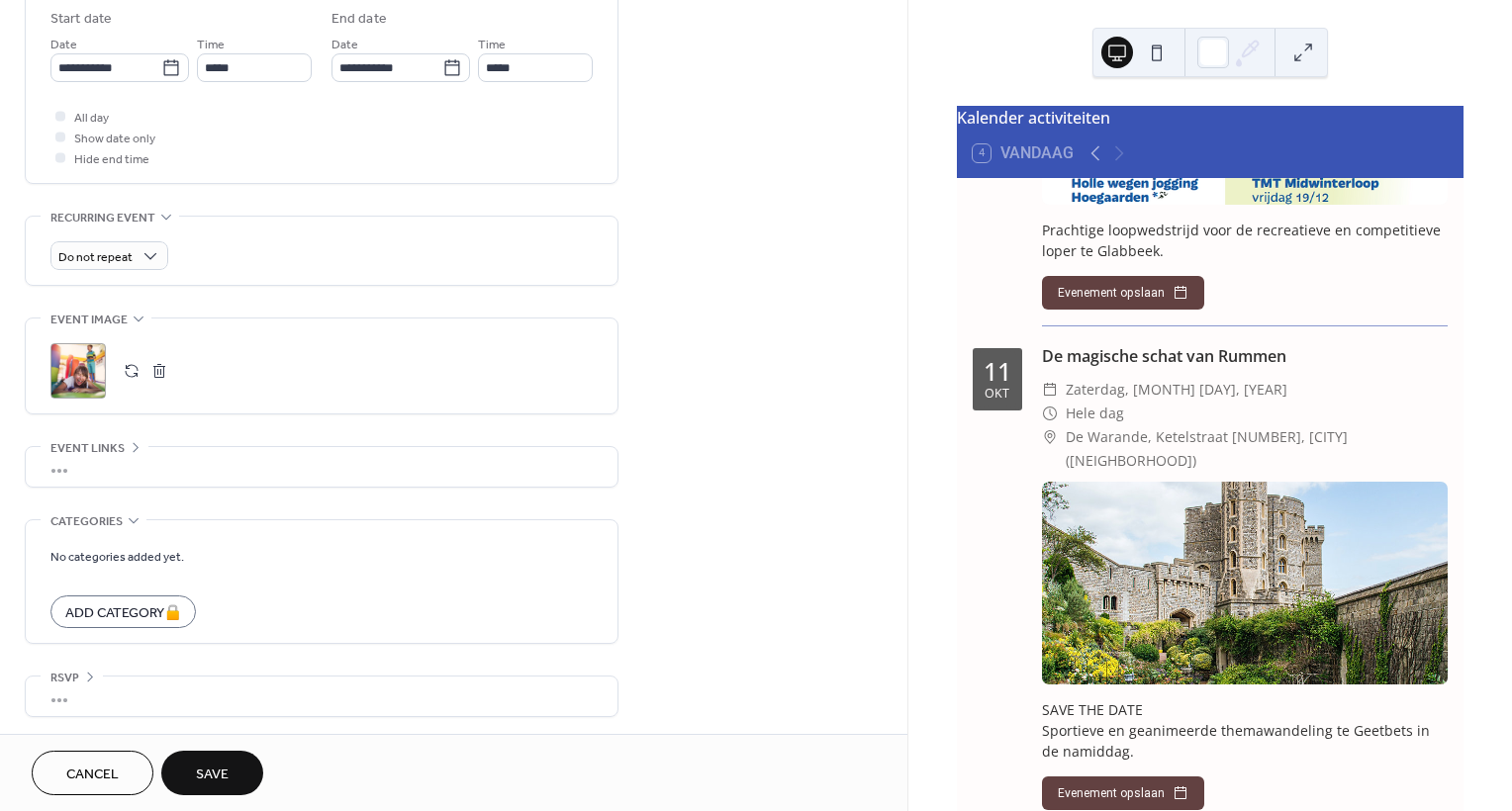 click on "**********" at bounding box center [453, 93] 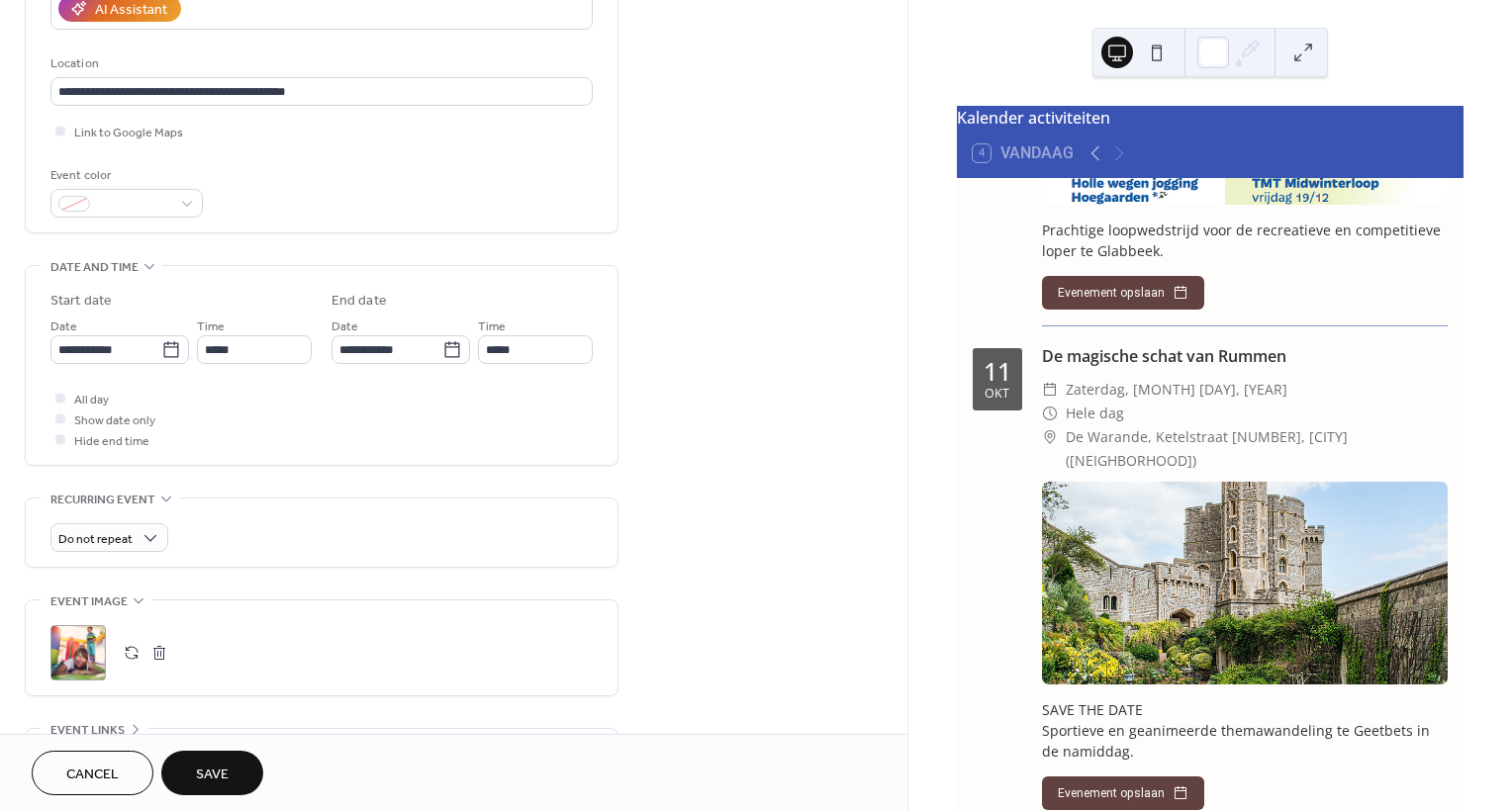 scroll, scrollTop: 265, scrollLeft: 0, axis: vertical 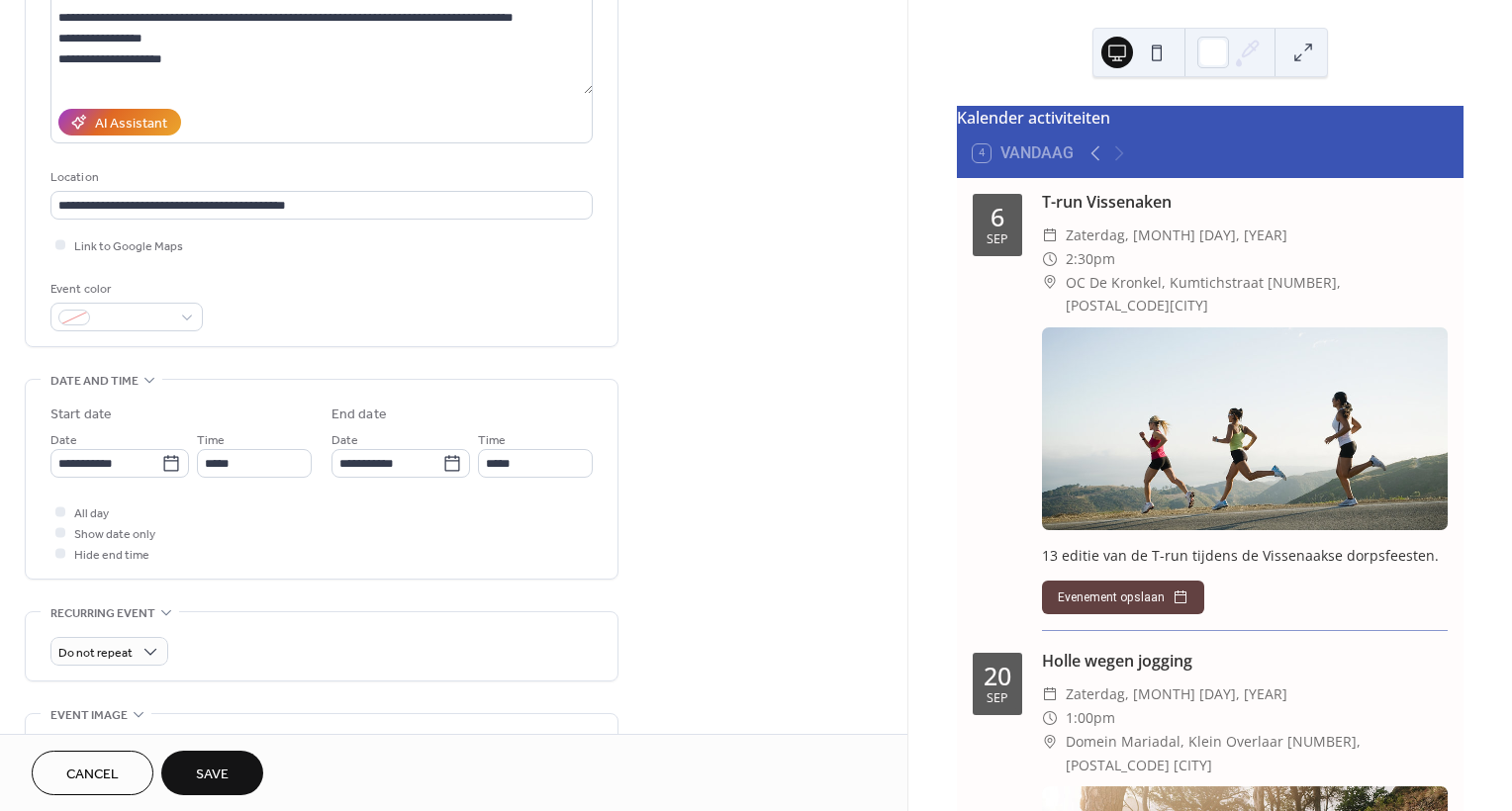 drag, startPoint x: 1228, startPoint y: 131, endPoint x: 1150, endPoint y: 135, distance: 78.1025 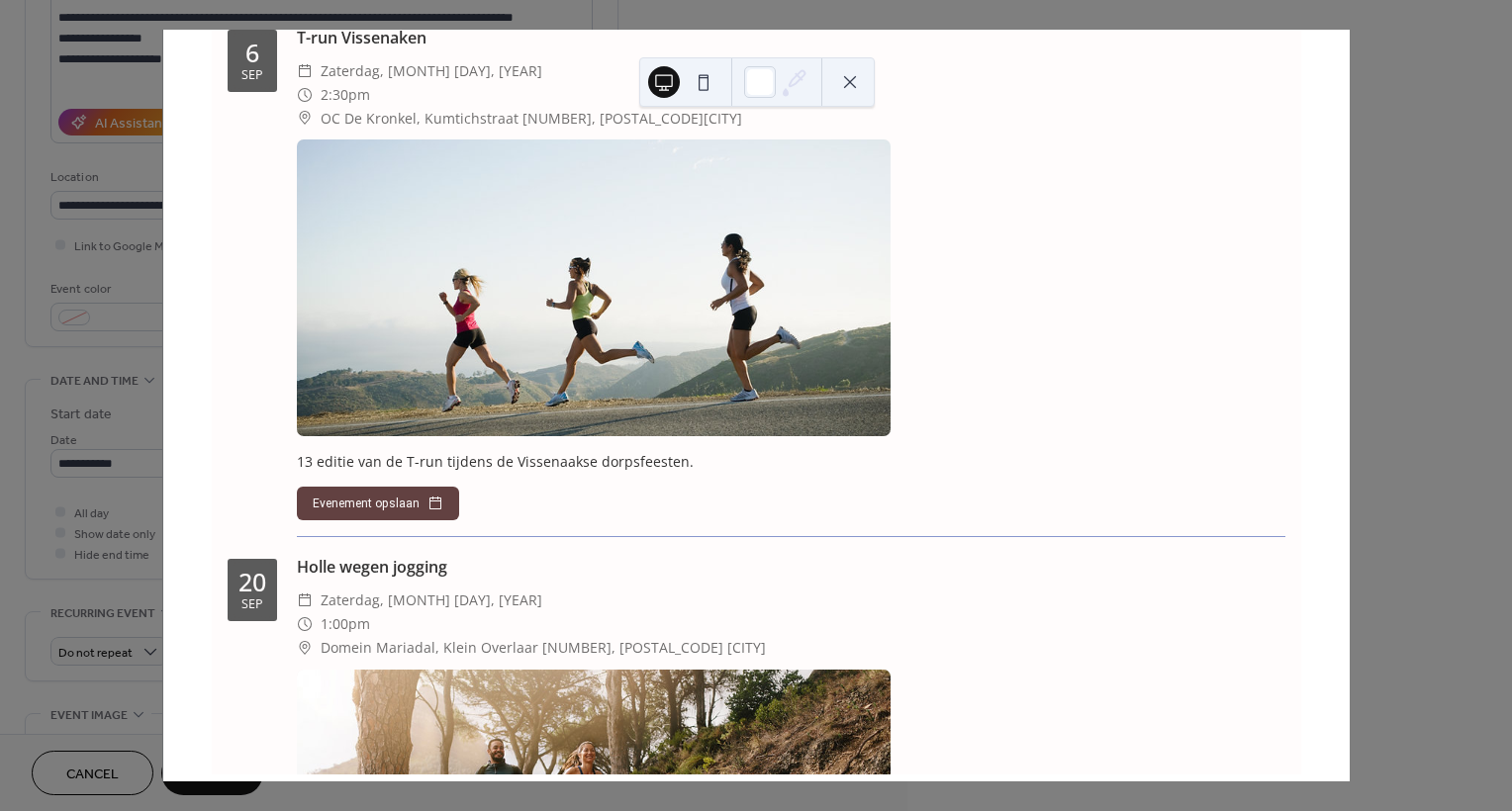 scroll, scrollTop: 195, scrollLeft: 0, axis: vertical 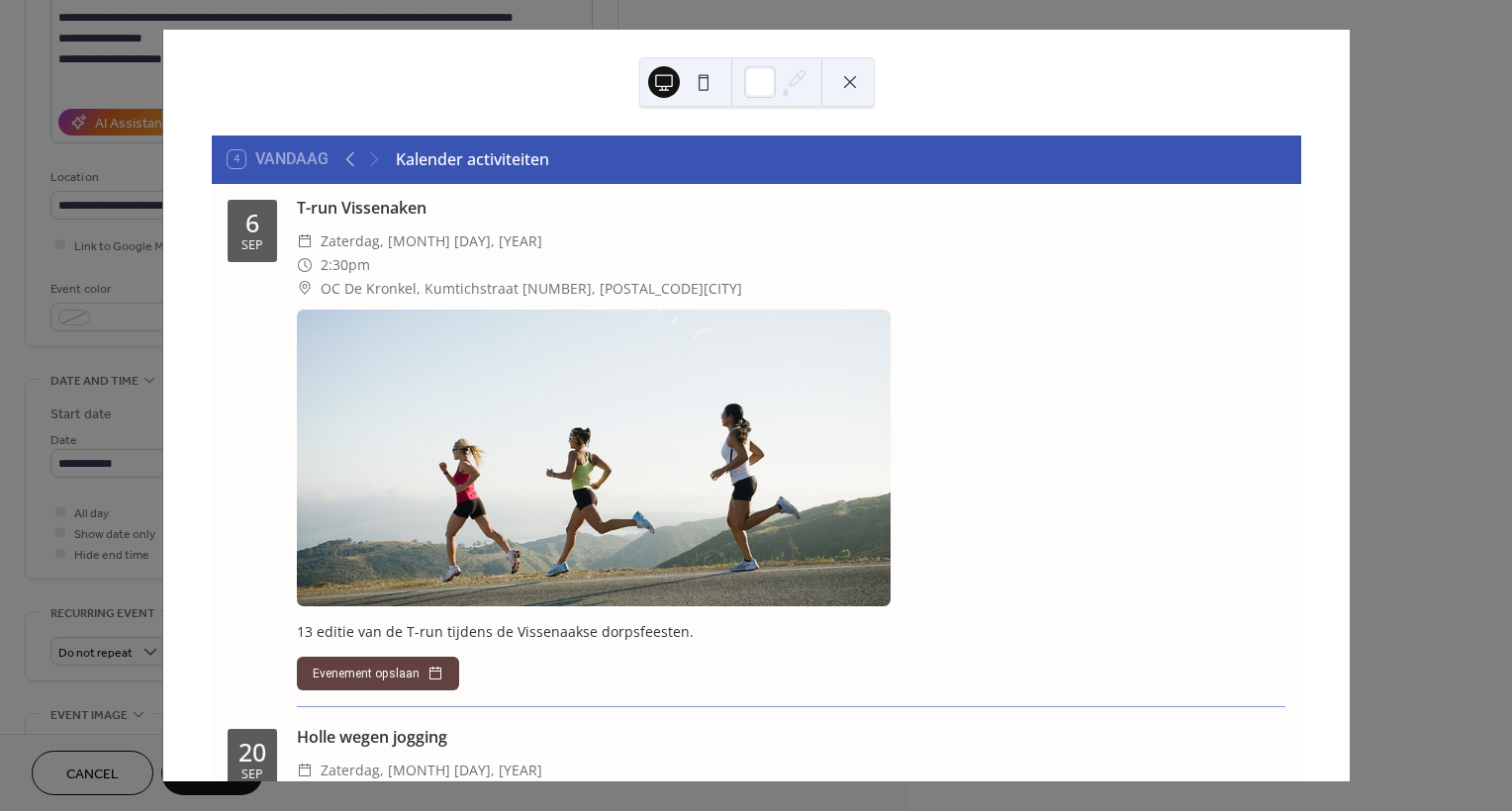 click at bounding box center (664, 82) 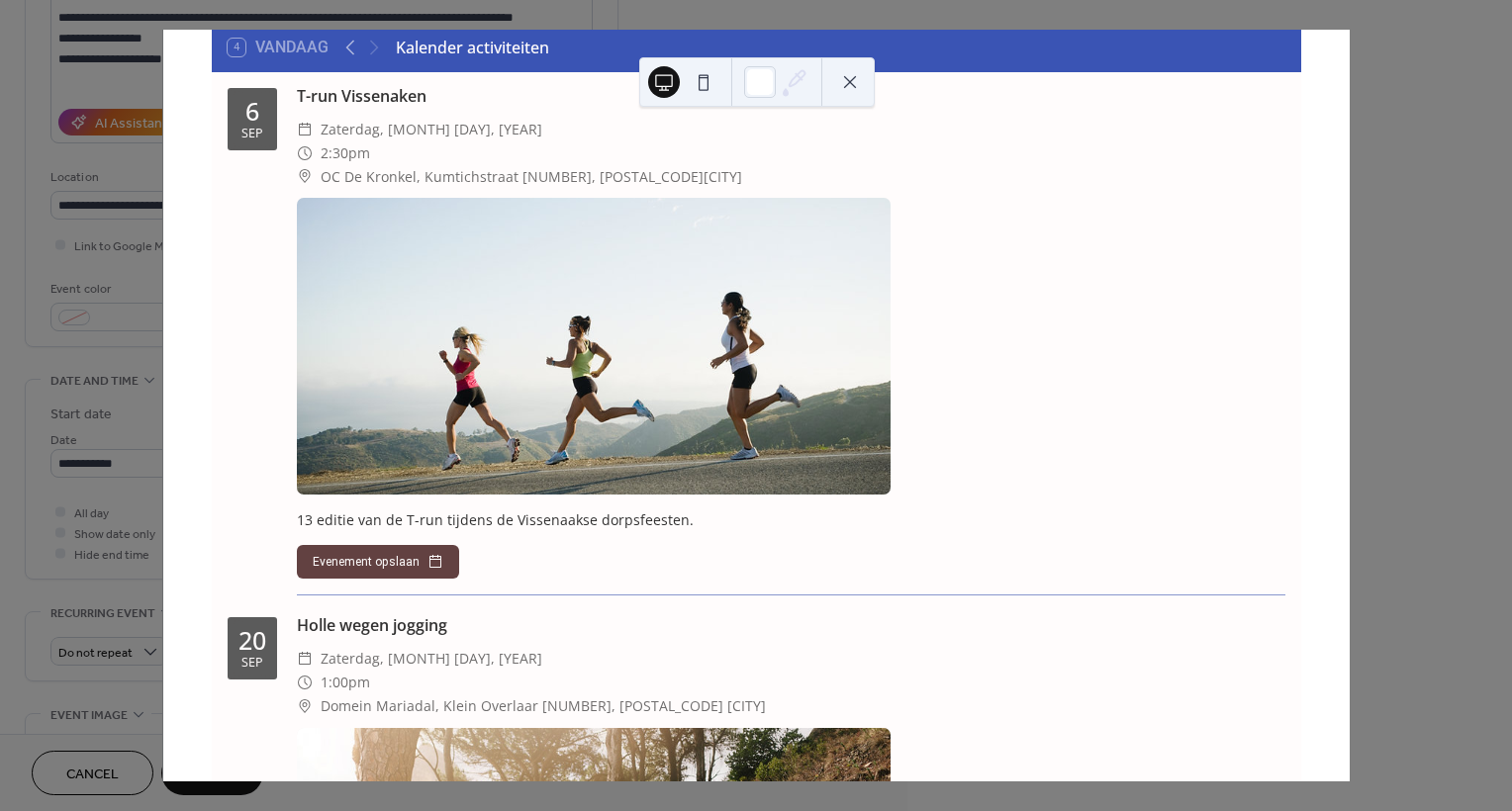 scroll, scrollTop: 195, scrollLeft: 0, axis: vertical 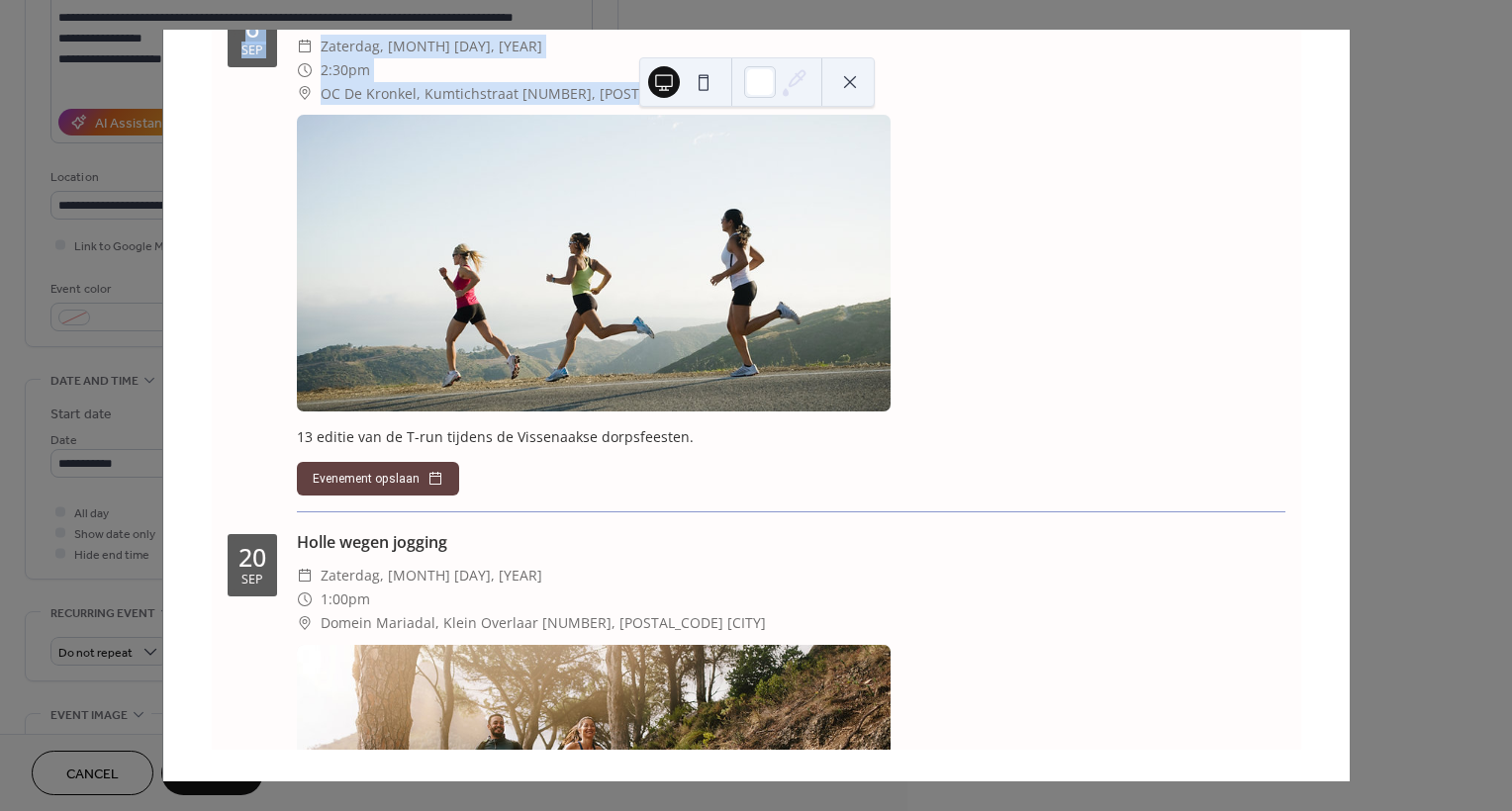 drag, startPoint x: 1117, startPoint y: 178, endPoint x: 1367, endPoint y: 209, distance: 251.91467 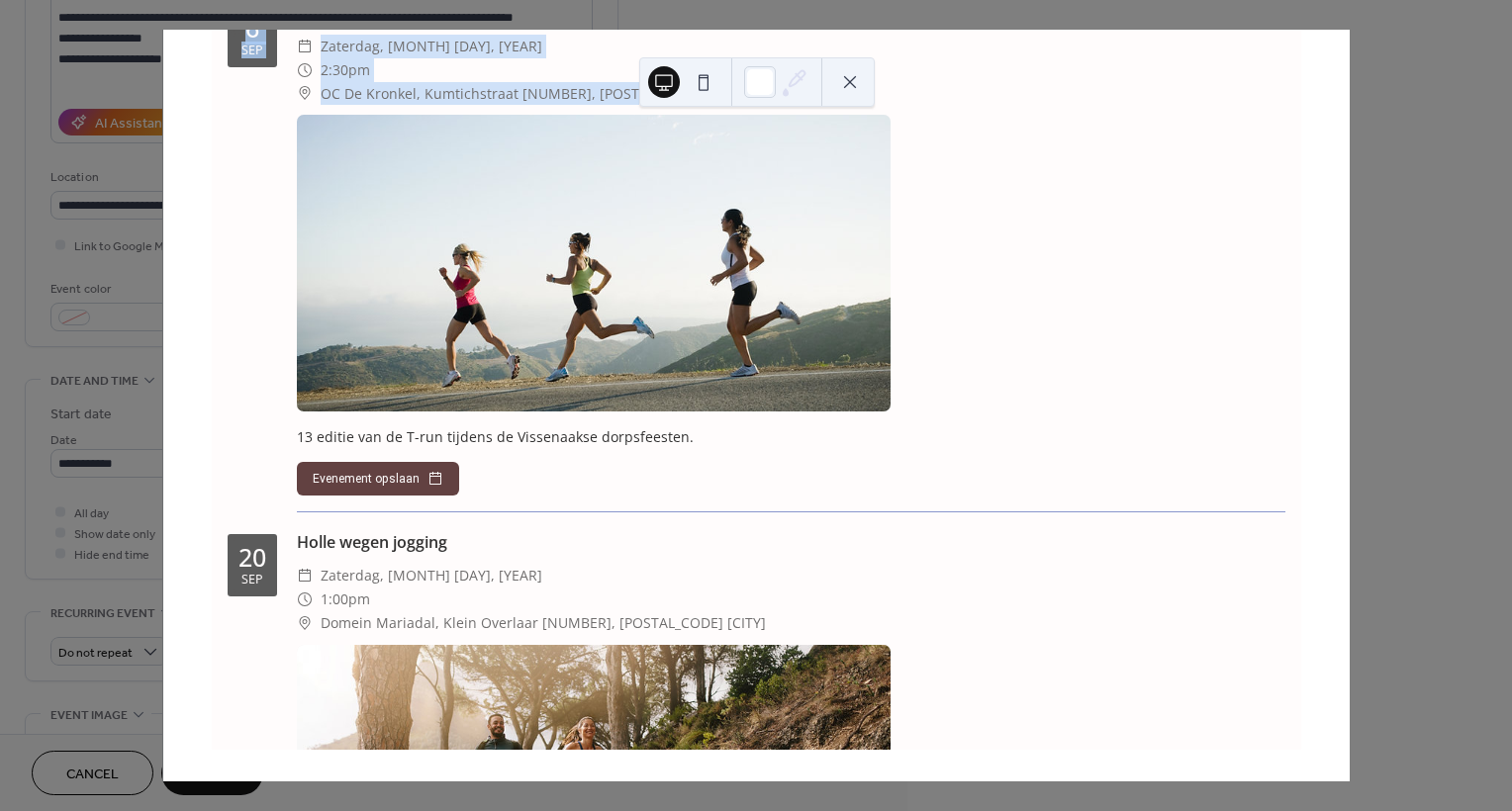 click on "4 Vandaag Kalender activiteiten 6 sep T-run Vissenaken ​ zaterdag, [MONTH] [DAY], [YEAR] ​ 2:30pm ​ OC De Kronkel, Kumtichstraat [NUMBER], [POSTAL_CODE][CITY] 13 editie van de T-run tijdens de Vissenaakse dorpsfeesten. Evenement opslaan 20 sep Holle wegen jogging ​ zaterdag, [MONTH] [DAY], [YEAR] ​ 1:00pm ​ Domein Mariadal, Klein Overlaar [NUMBER], [POSTAL_CODE] [CITY] 33ste editie van deze klassieker onder de loopwedstrijden. Evenement opslaan 28 sep Aveve Natuurloop ​ zondag, [MONTH] [DAY], [YEAR] ​ 8:00am ​ Sporthal Landen, Sportlaan [NUMBER], [POSTAL_CODE] [CITY] Wandelaars en lopers welkom voor vrij vertrek tussen 8-11 te Landen. Afstand 6 of 12 km Evenement opslaan 28 sep Glabbeek loopt ​ zondag, [MONTH] [DAY], [YEAR] ​ 10:00am ​ Hangaar 44, Steenbergestraat [NUMBER], [POSTAL_CODE] [CITY] Prachtige loopwedstrijd voor de recreatieve en competitieve loper te Glabbeek. Evenement opslaan 11 okt De magische schat van Rummen ​ zaterdag, [MONTH] [DAY], [YEAR] ​ Hele dag ​ De Warande, Ketelstraat [NUMBER], [CITY] ([NEIGHBORHOOD]) SAVE THE DATE Evenement opslaan 23" at bounding box center (756, 406) 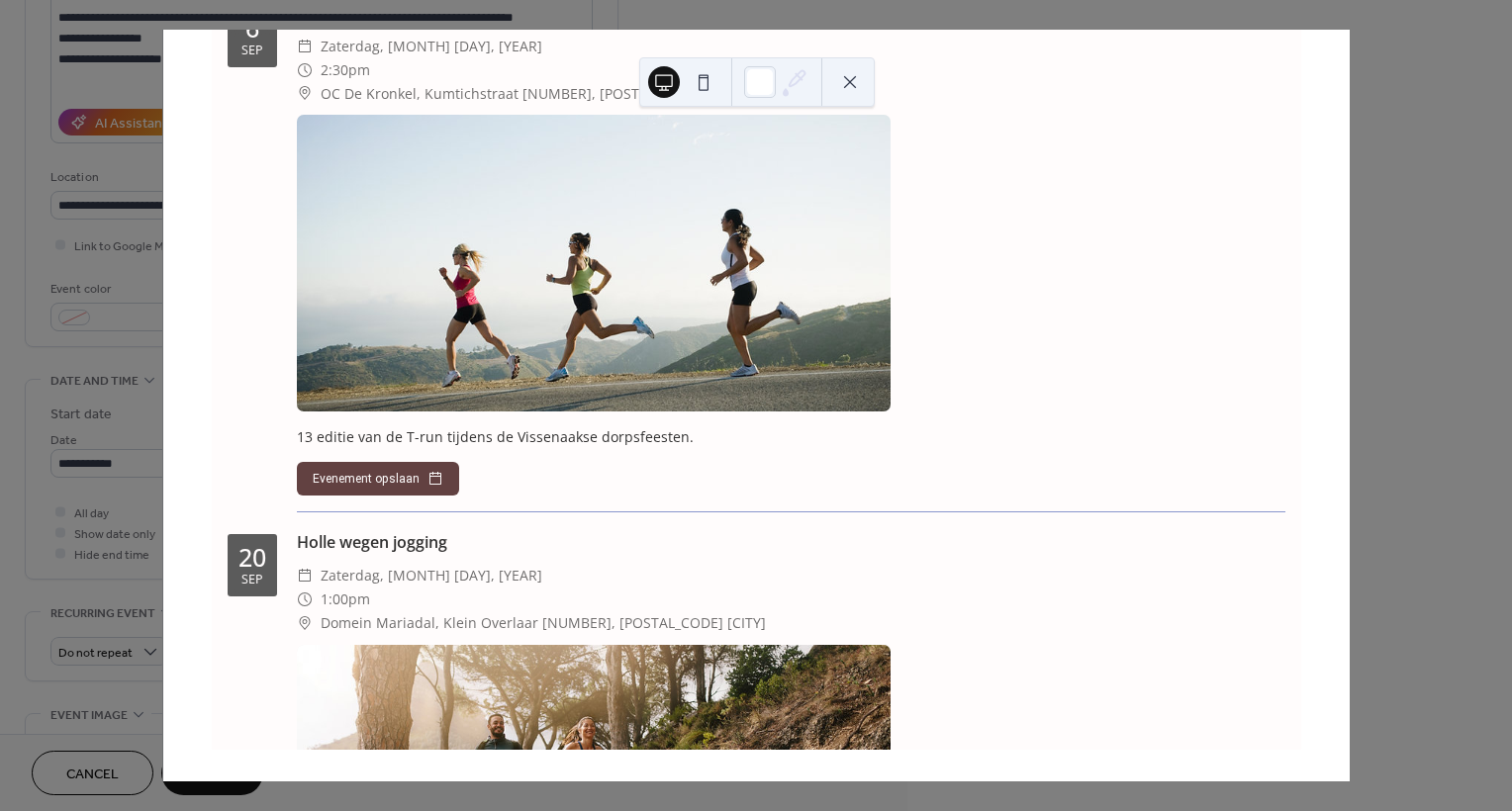 click on "4 Vandaag Kalender activiteiten 6 sep T-run Vissenaken ​ zaterdag, [MONTH] [DAY], [YEAR] ​ 2:30pm ​ OC De Kronkel, Kumtichstraat [NUMBER], [POSTAL_CODE][CITY] 13 editie van de T-run tijdens de Vissenaakse dorpsfeesten. Evenement opslaan 20 sep Holle wegen jogging ​ zaterdag, [MONTH] [DAY], [YEAR] ​ 1:00pm ​ Domein Mariadal, Klein Overlaar [NUMBER], [POSTAL_CODE] [CITY] 33ste editie van deze klassieker onder de loopwedstrijden. Evenement opslaan 28 sep Aveve Natuurloop ​ zondag, [MONTH] [DAY], [YEAR] ​ 8:00am ​ Sporthal Landen, Sportlaan [NUMBER], [POSTAL_CODE] [CITY] Wandelaars en lopers welkom voor vrij vertrek tussen 8-11 te Landen. Afstand 6 of 12 km Evenement opslaan 28 sep Glabbeek loopt ​ zondag, [MONTH] [DAY], [YEAR] ​ 10:00am ​ Hangaar 44, Steenbergestraat [NUMBER], [POSTAL_CODE] [CITY] Prachtige loopwedstrijd voor de recreatieve en competitieve loper te Glabbeek. Evenement opslaan 11 okt De magische schat van Rummen ​ zaterdag, [MONTH] [DAY], [YEAR] ​ Hele dag ​ De Warande, Ketelstraat [NUMBER], [CITY] ([NEIGHBORHOOD]) SAVE THE DATE Evenement opslaan 23" at bounding box center [756, 406] 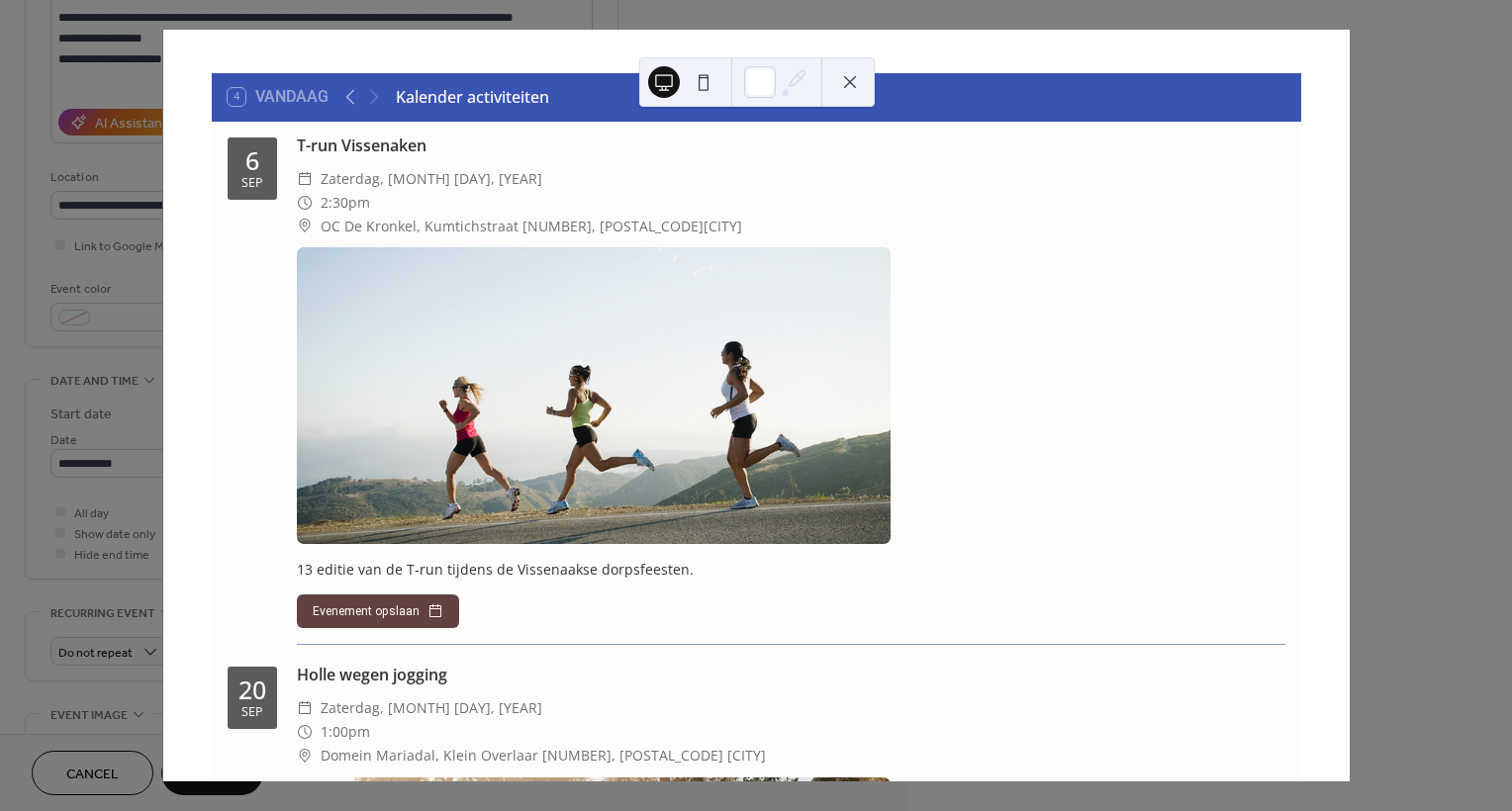 scroll, scrollTop: 0, scrollLeft: 0, axis: both 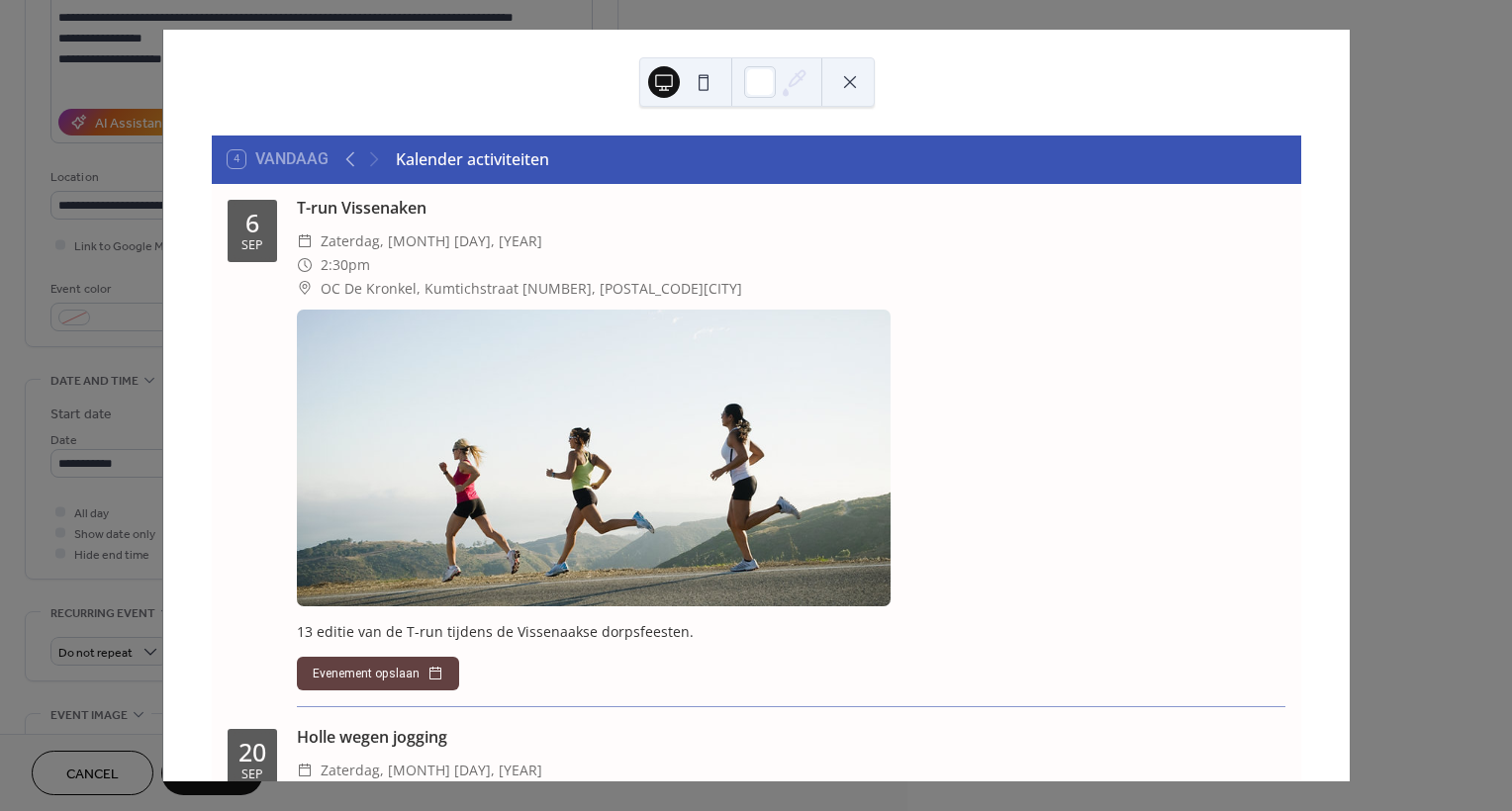 click at bounding box center (704, 82) 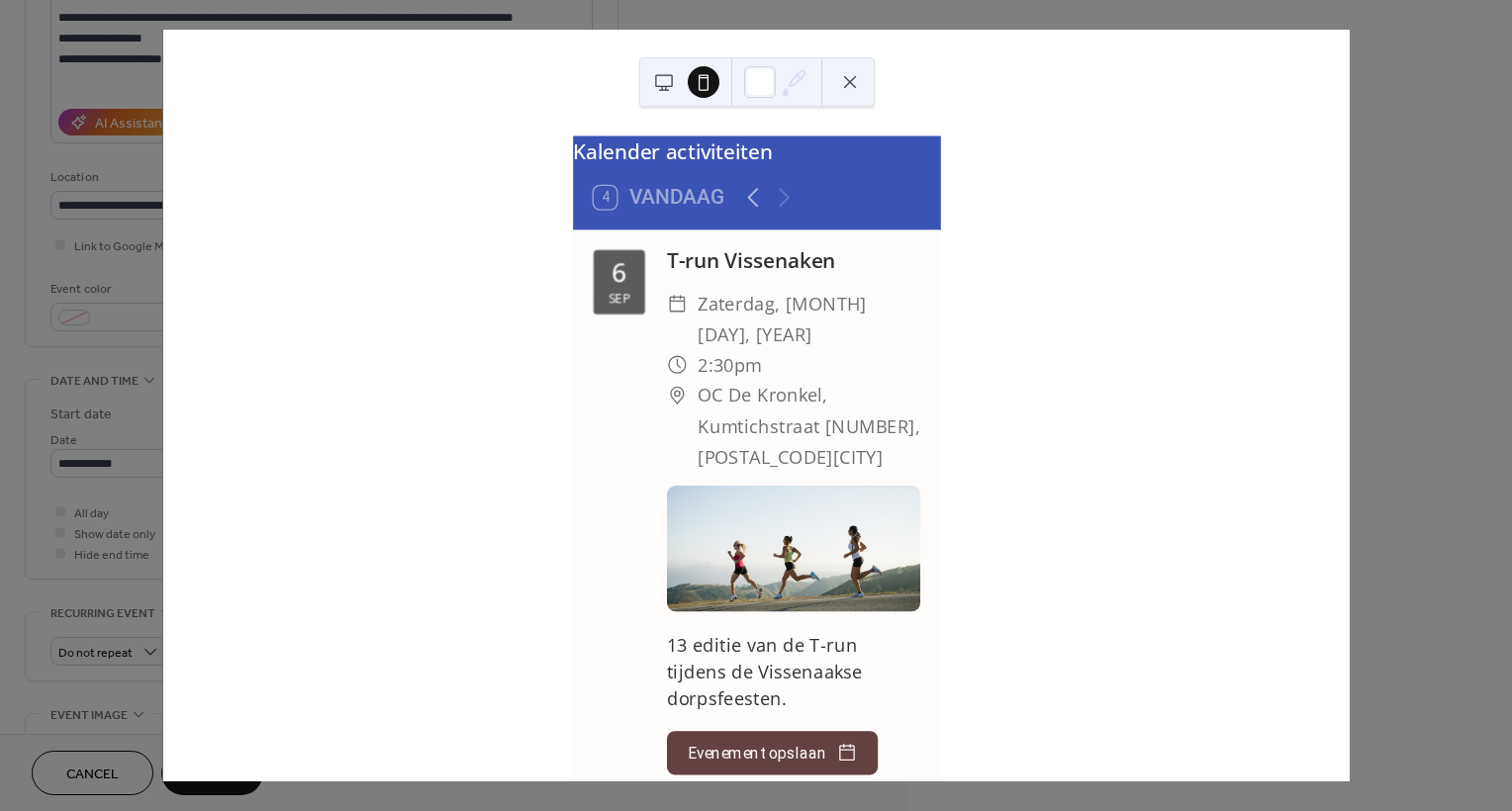click at bounding box center [850, 82] 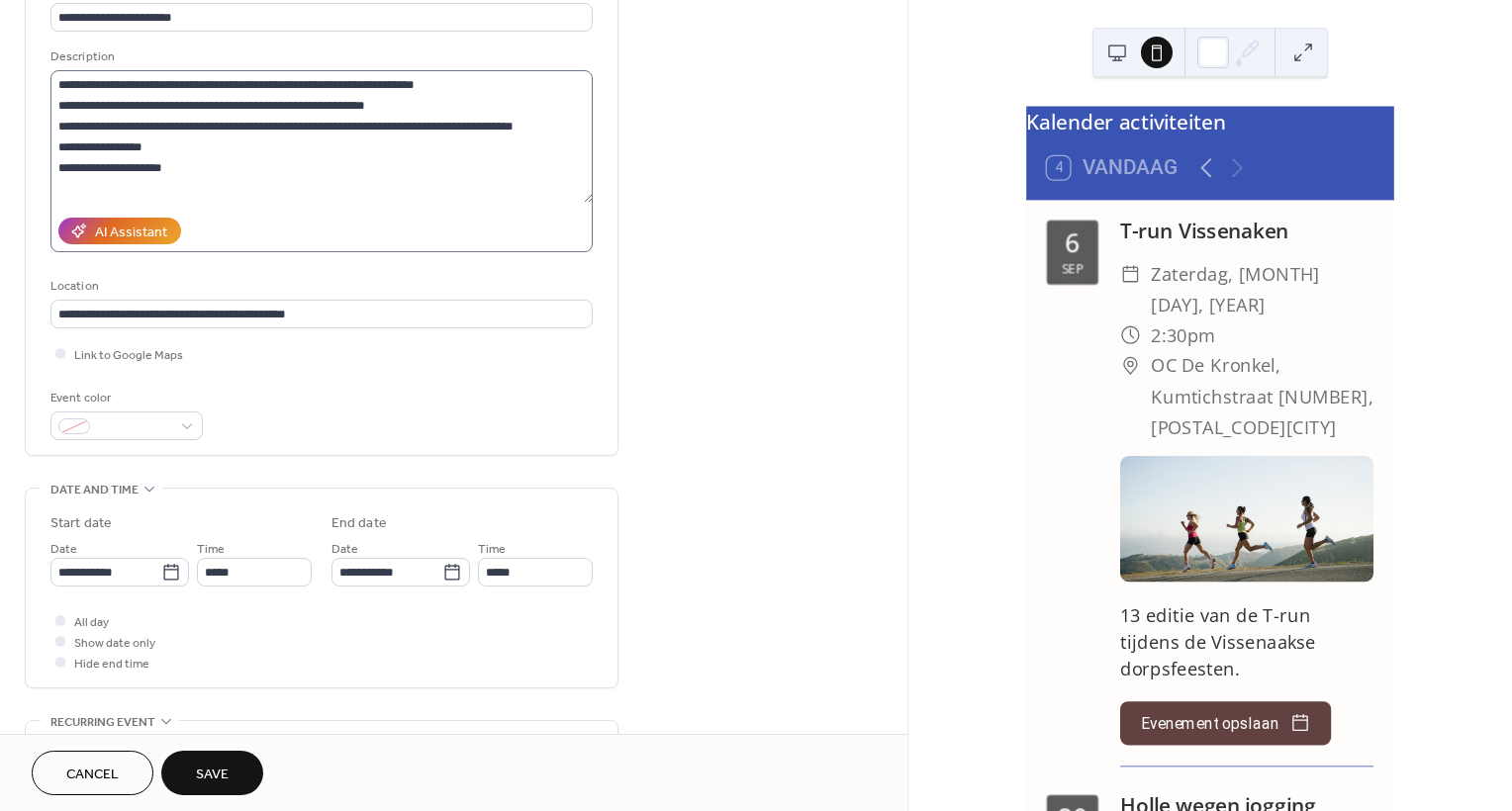 scroll, scrollTop: 198, scrollLeft: 0, axis: vertical 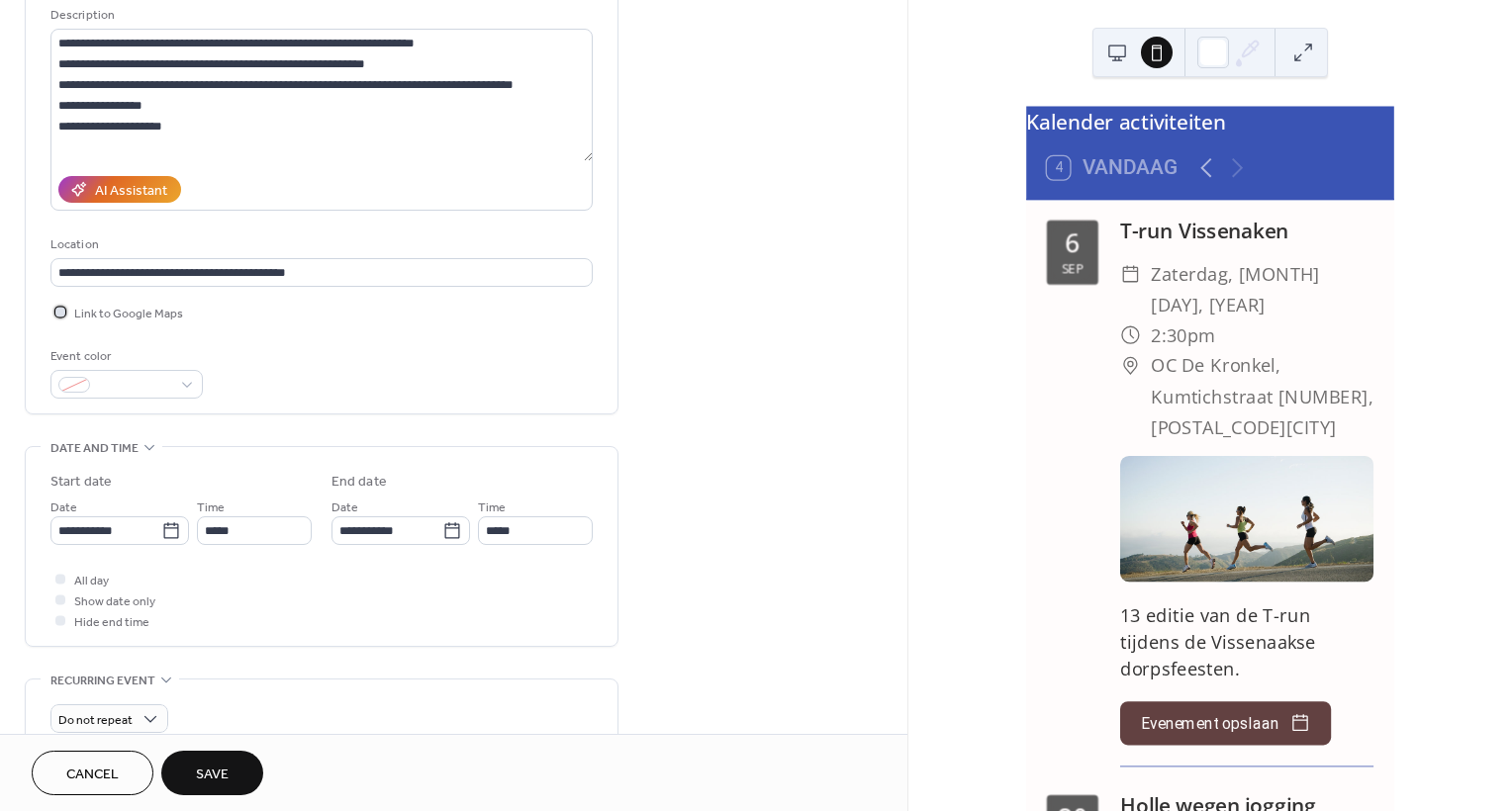 click at bounding box center (60, 312) 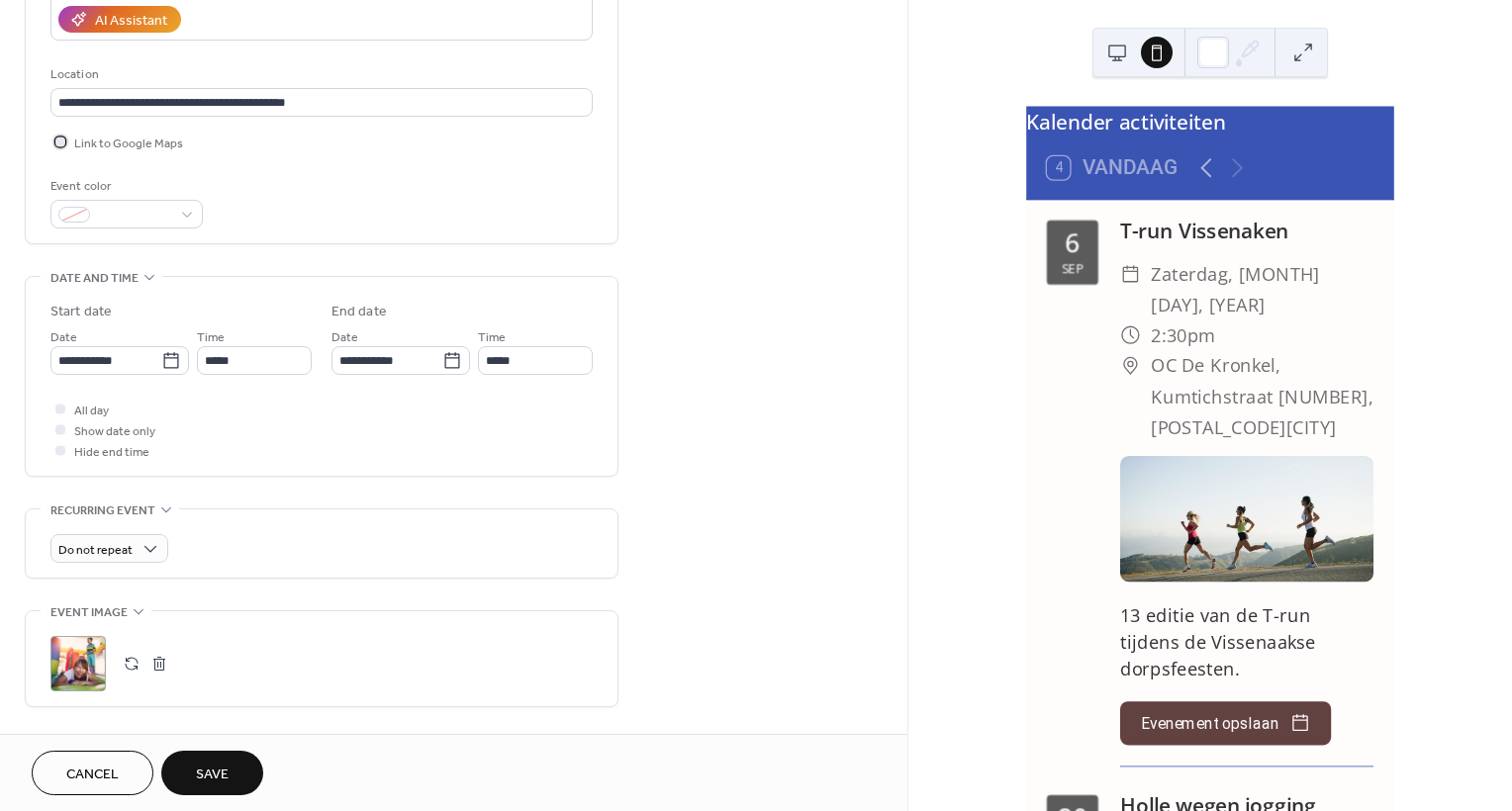 scroll, scrollTop: 396, scrollLeft: 0, axis: vertical 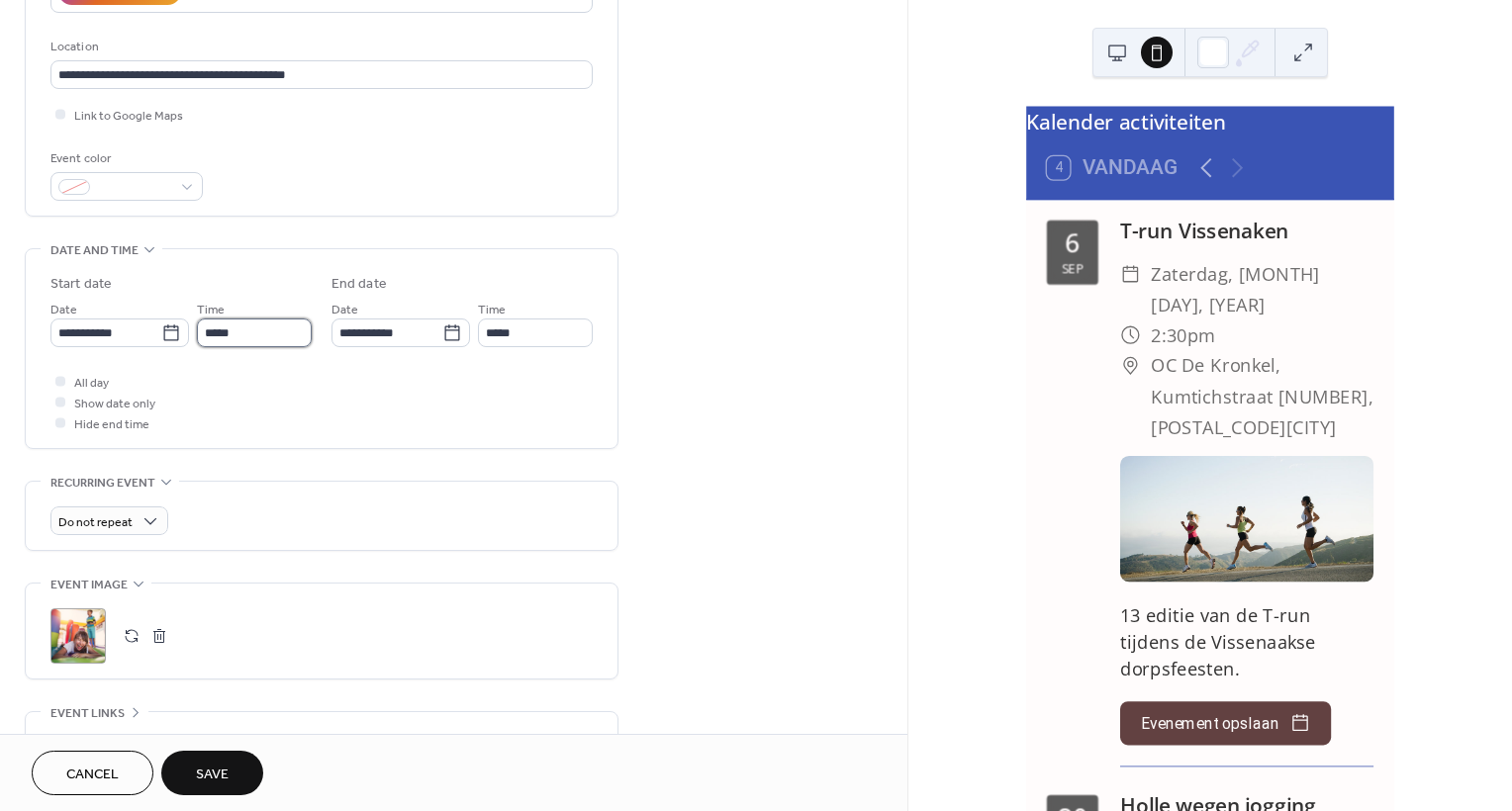 click on "*****" at bounding box center [254, 332] 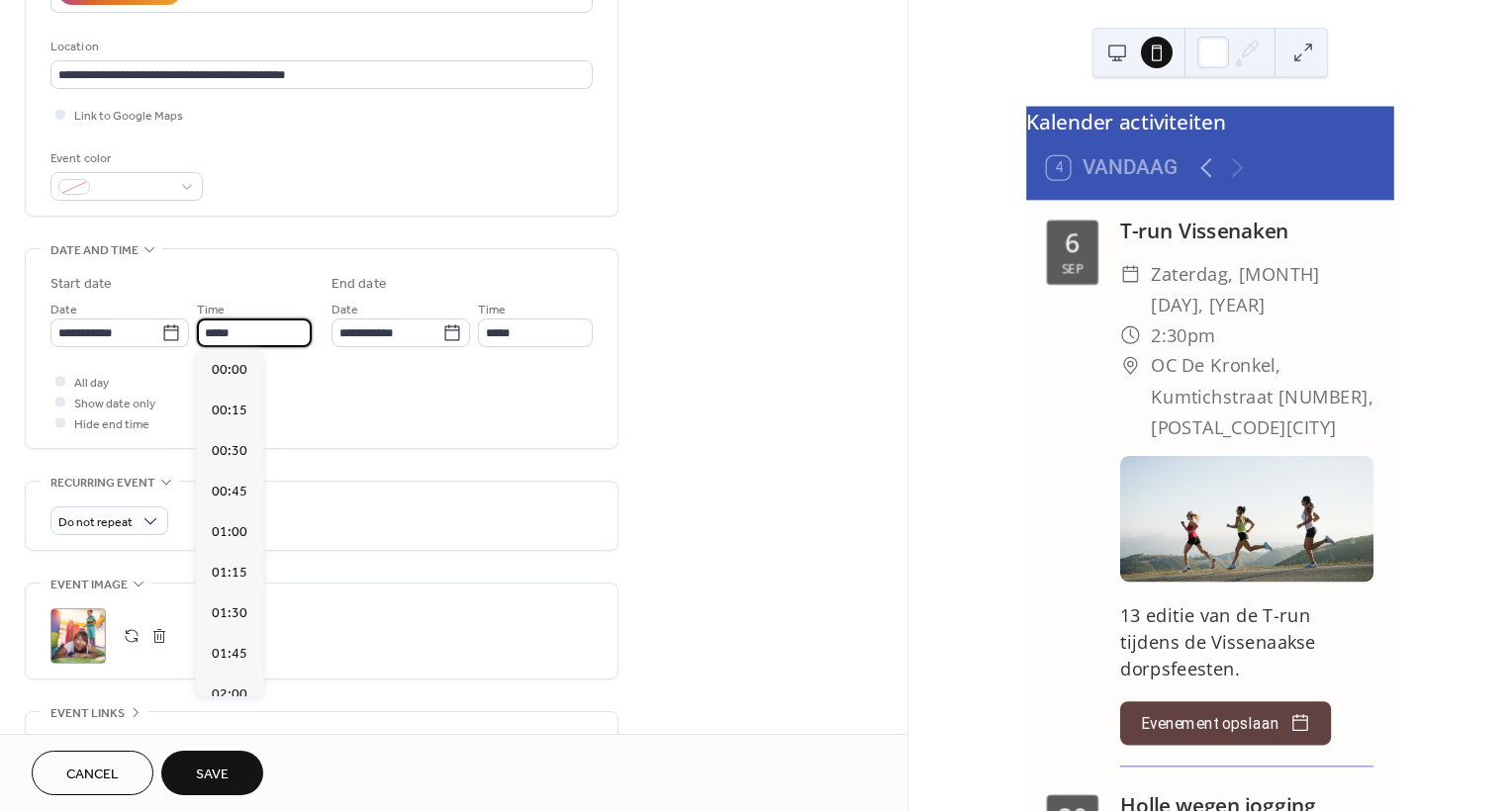 scroll, scrollTop: 1946, scrollLeft: 0, axis: vertical 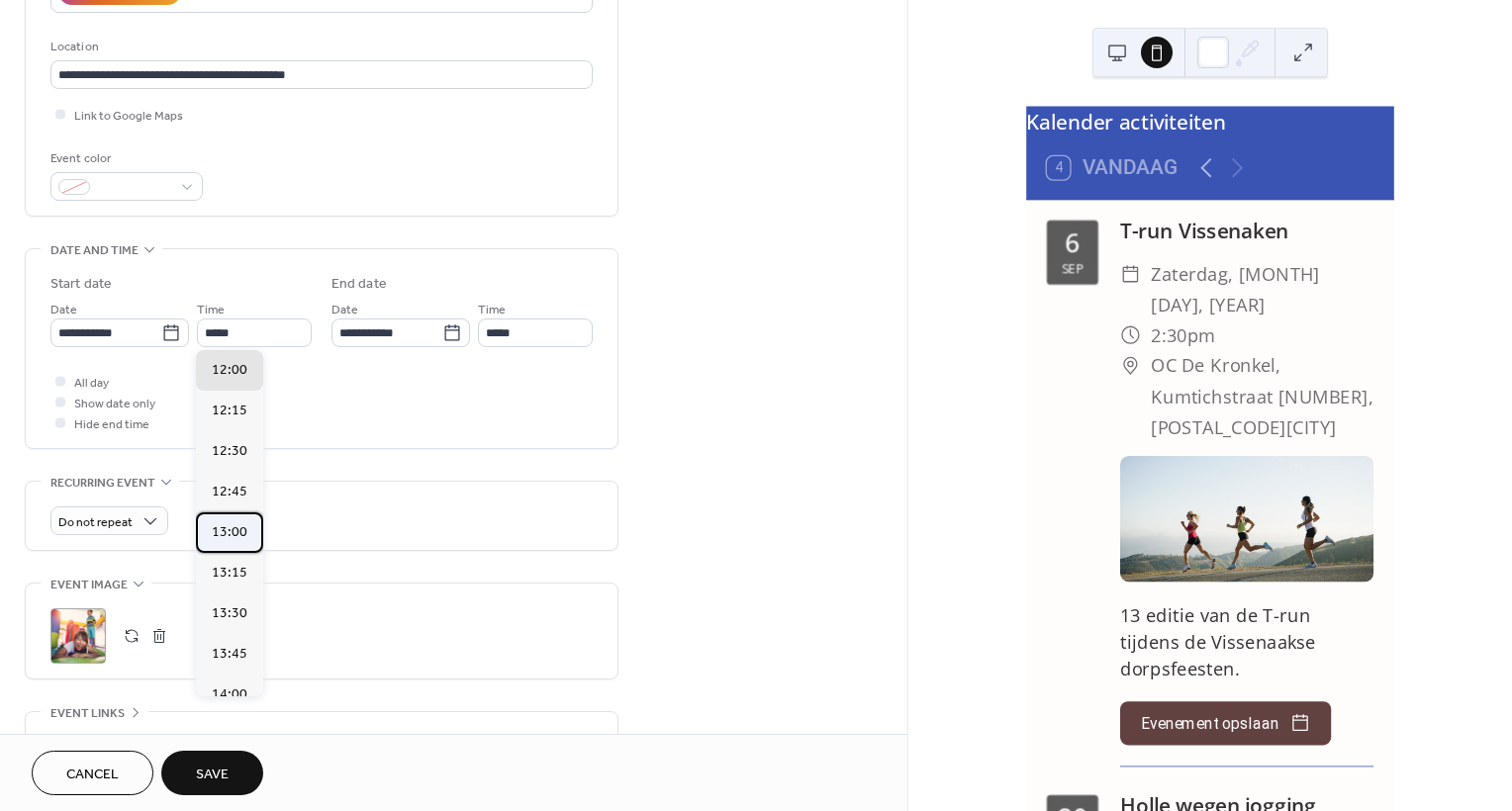 click on "13:00" at bounding box center [230, 532] 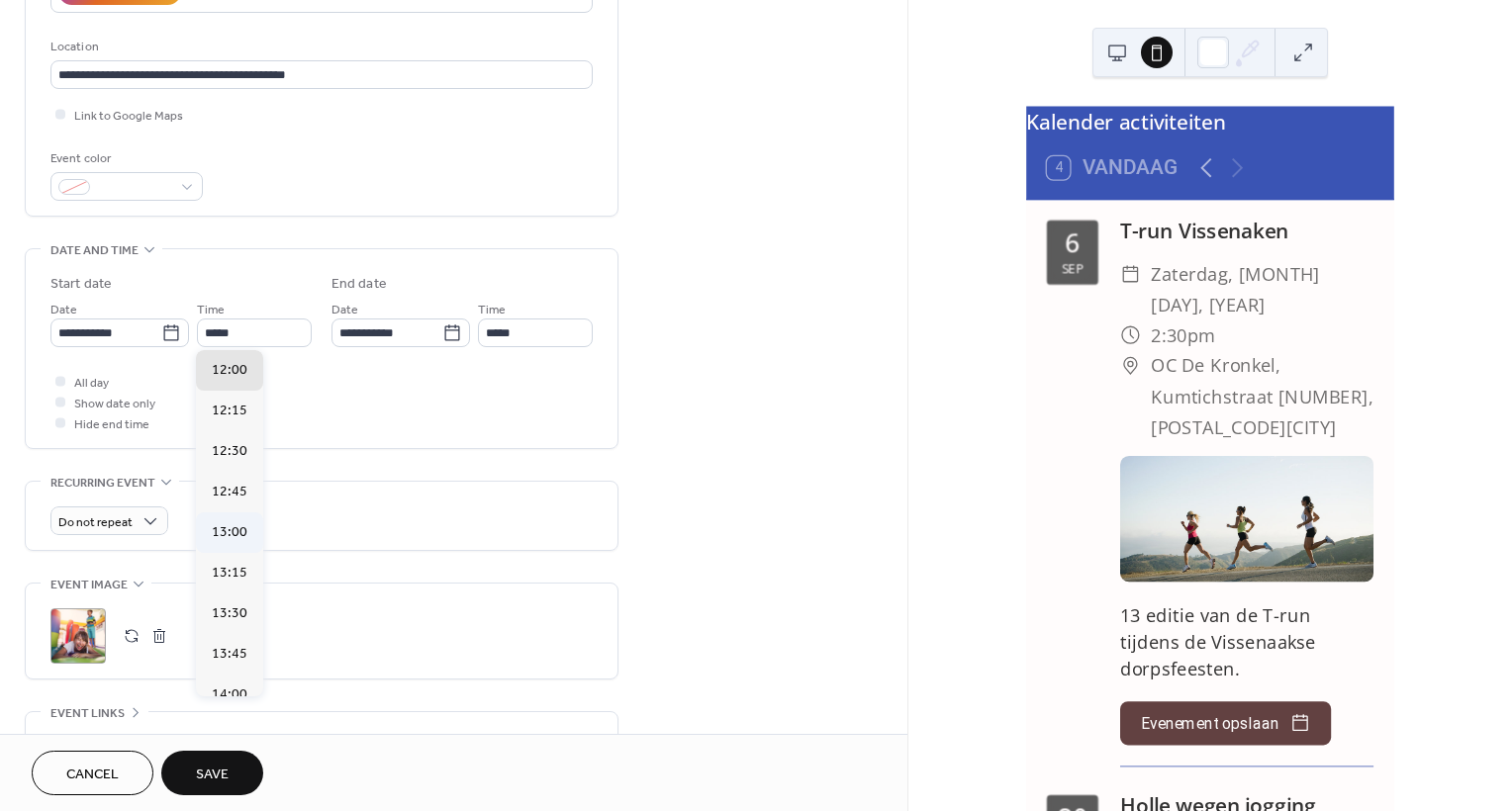type on "*****" 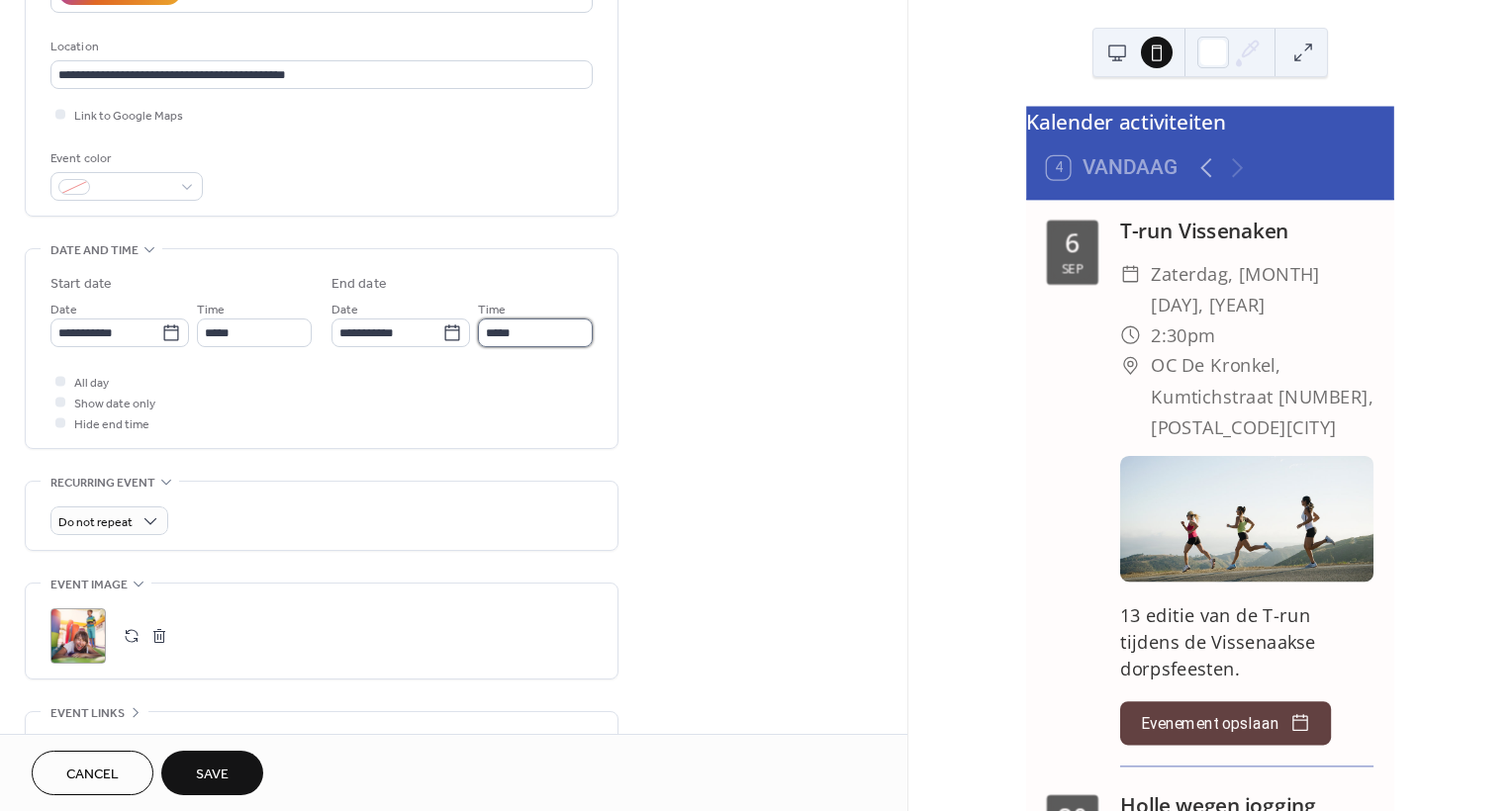 click on "*****" at bounding box center (535, 332) 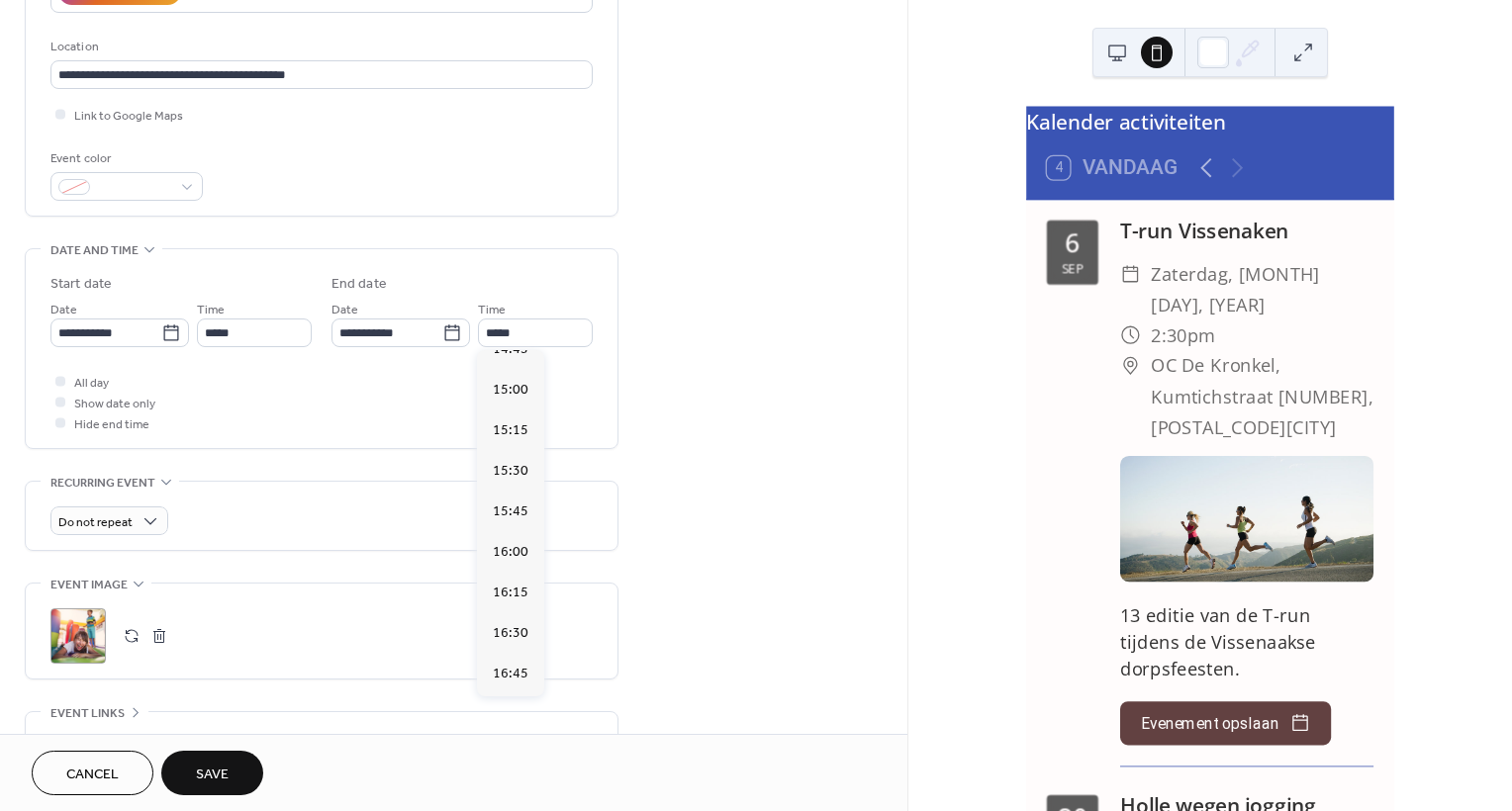 scroll, scrollTop: 302, scrollLeft: 0, axis: vertical 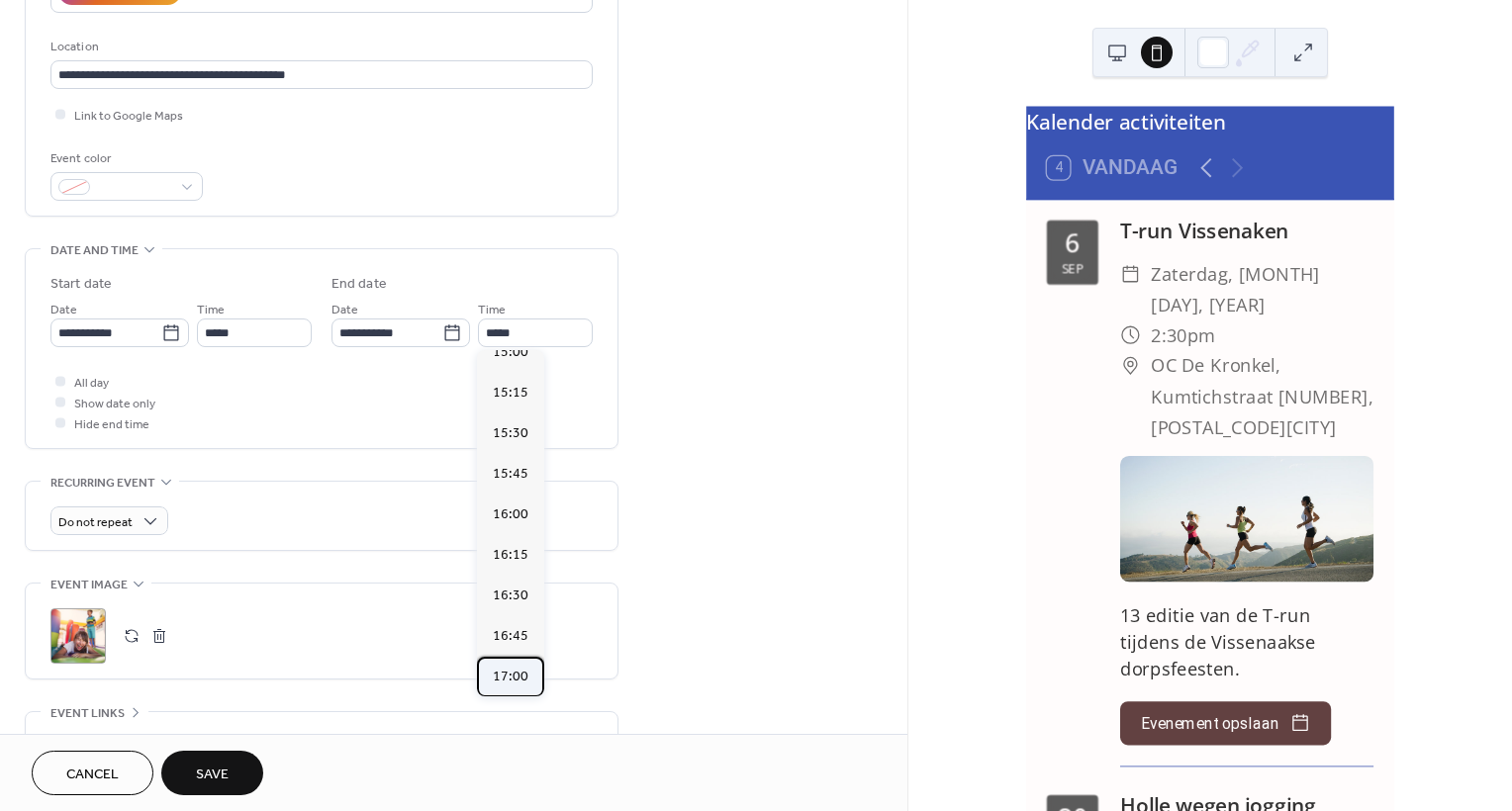 click on "17:00" at bounding box center (511, 676) 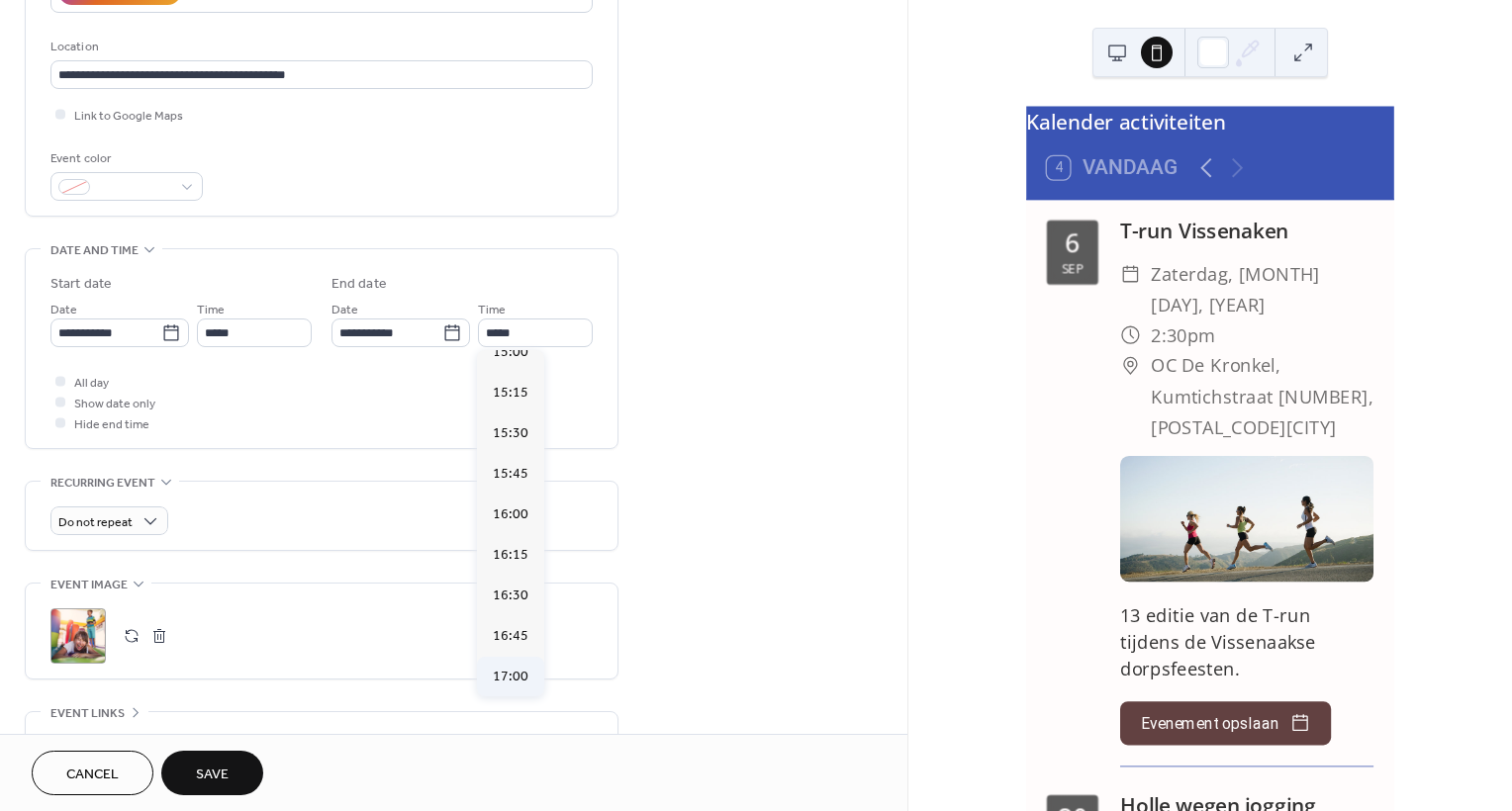 type on "*****" 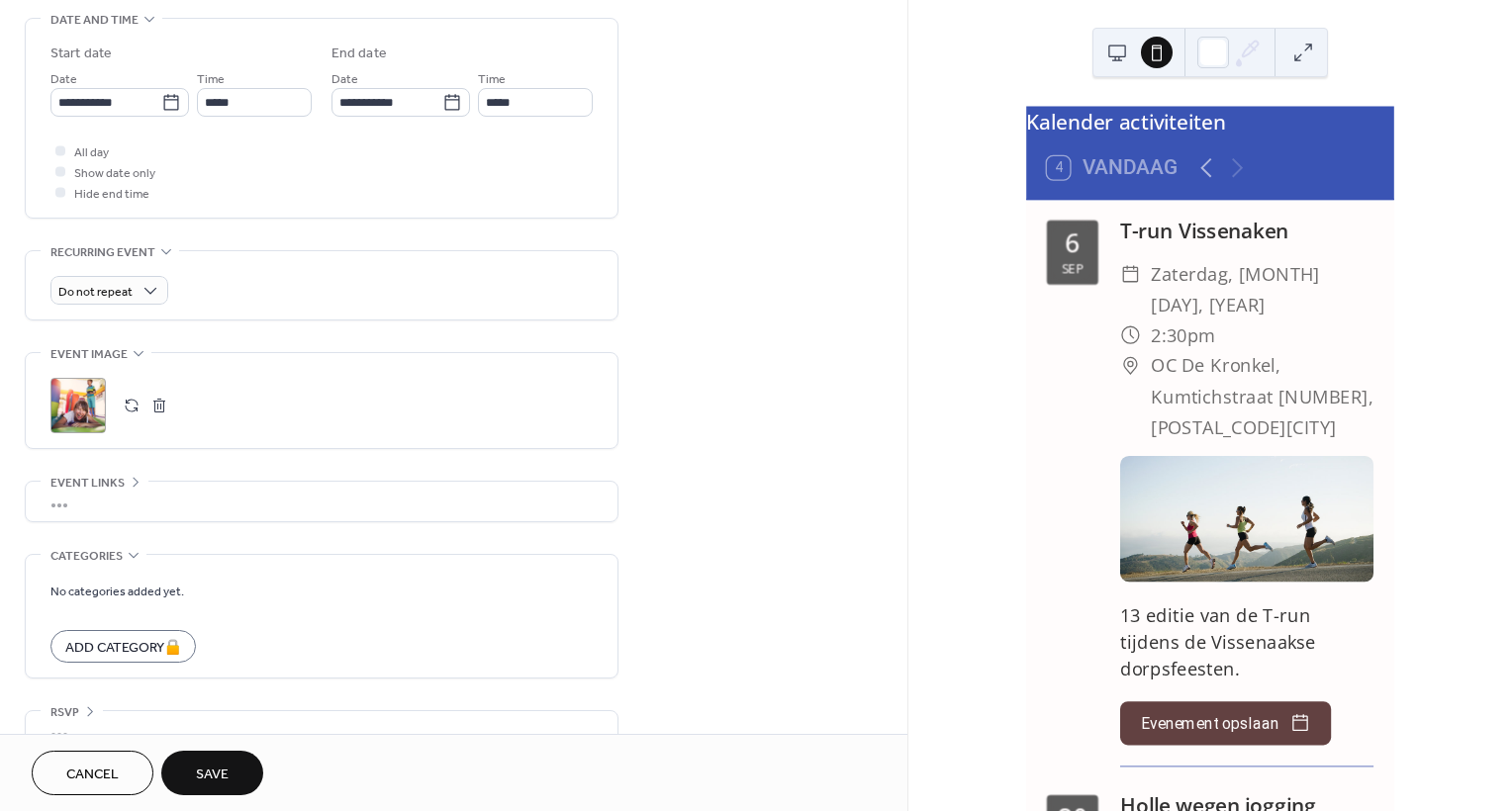 scroll, scrollTop: 661, scrollLeft: 0, axis: vertical 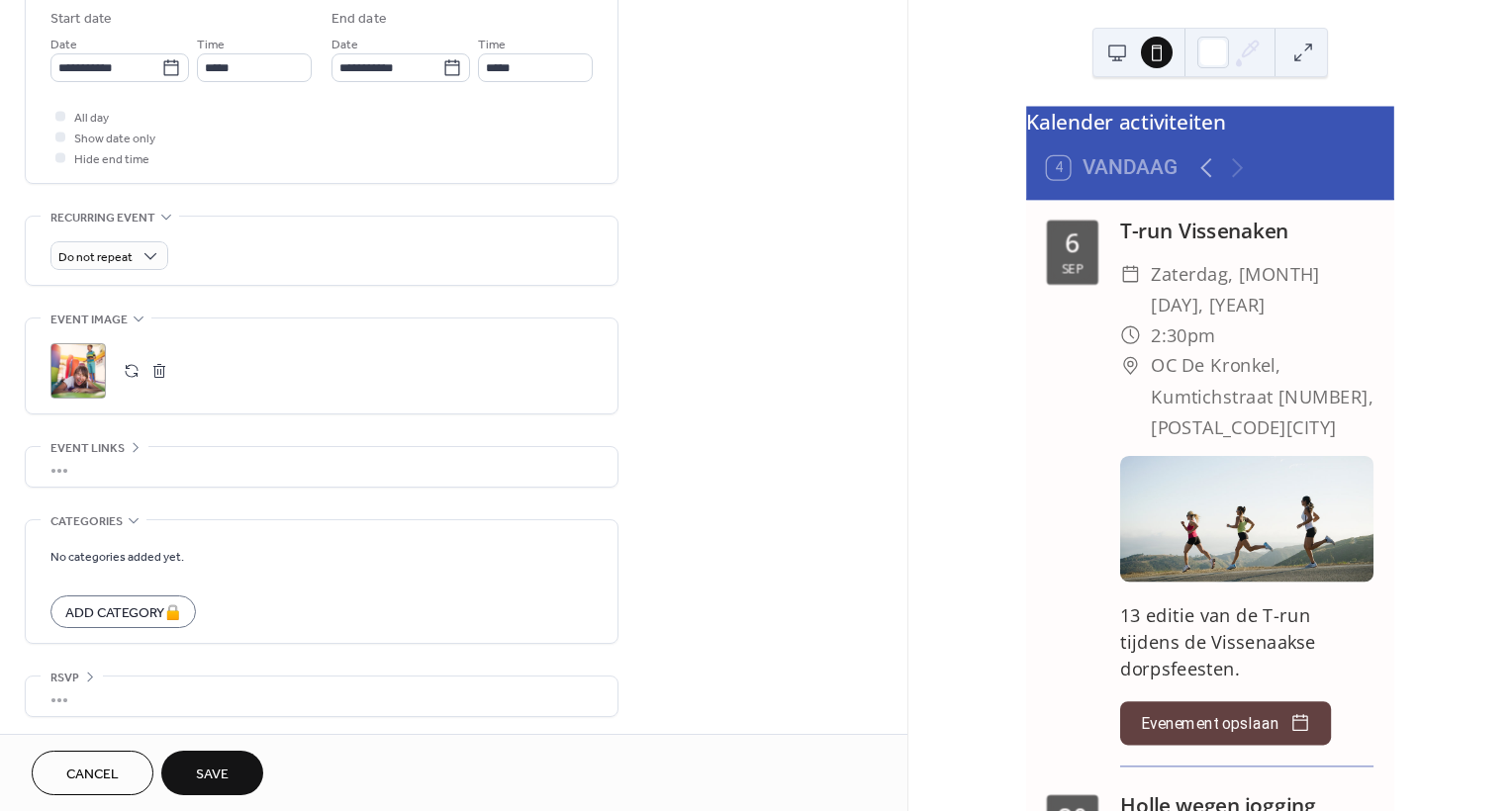 click on "•••" at bounding box center [322, 467] 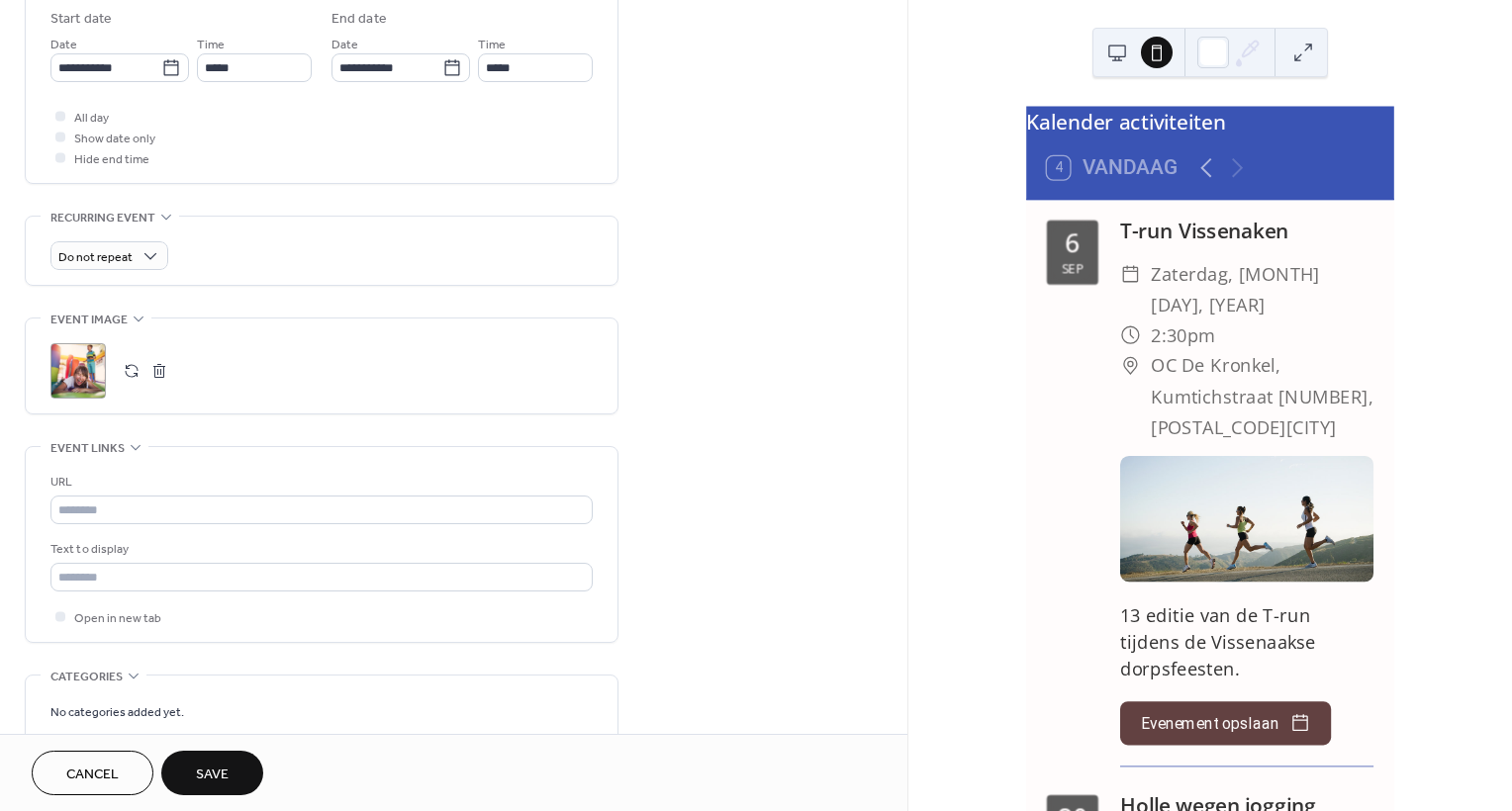 scroll, scrollTop: 661, scrollLeft: 0, axis: vertical 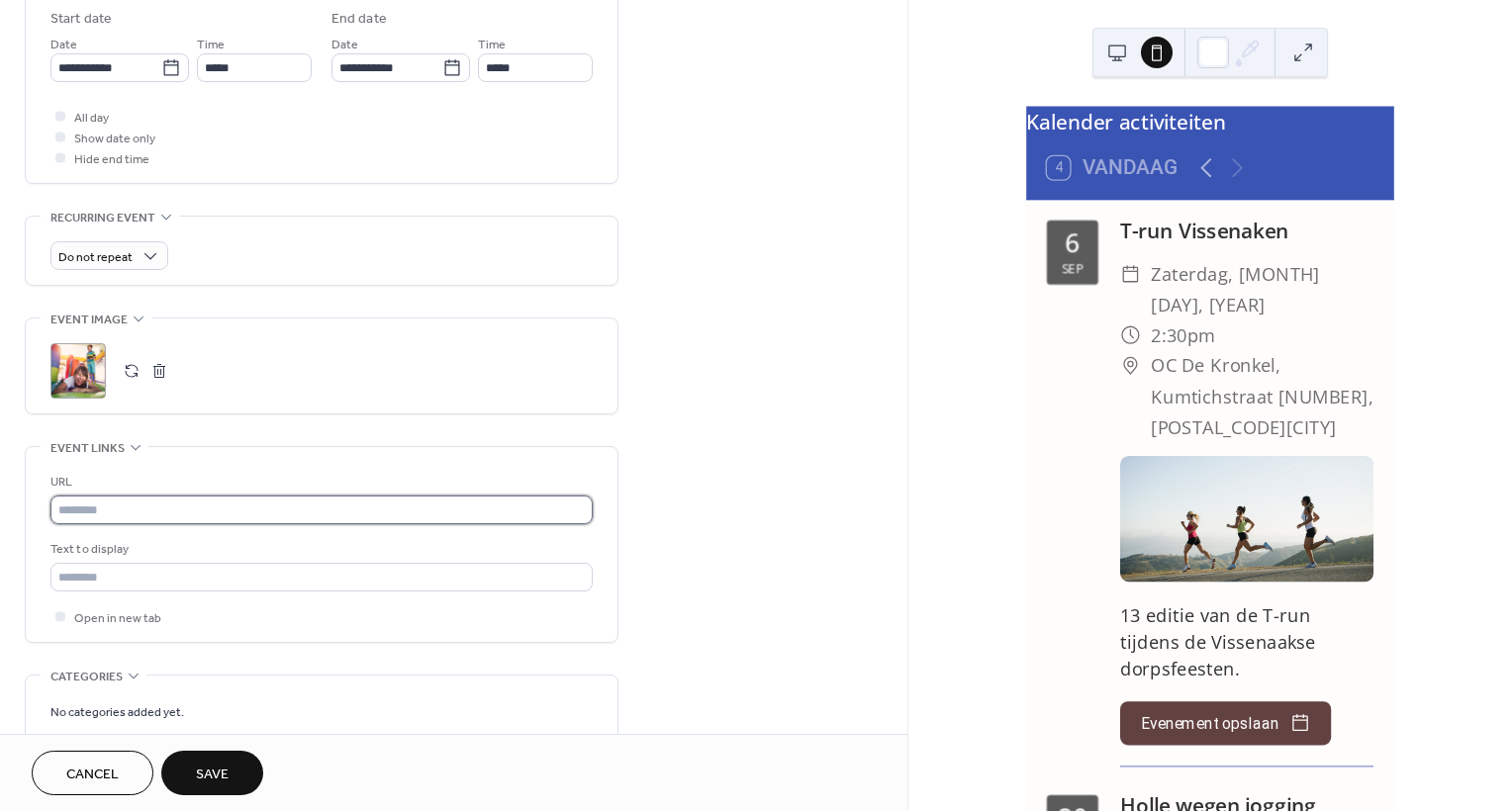 click at bounding box center (322, 509) 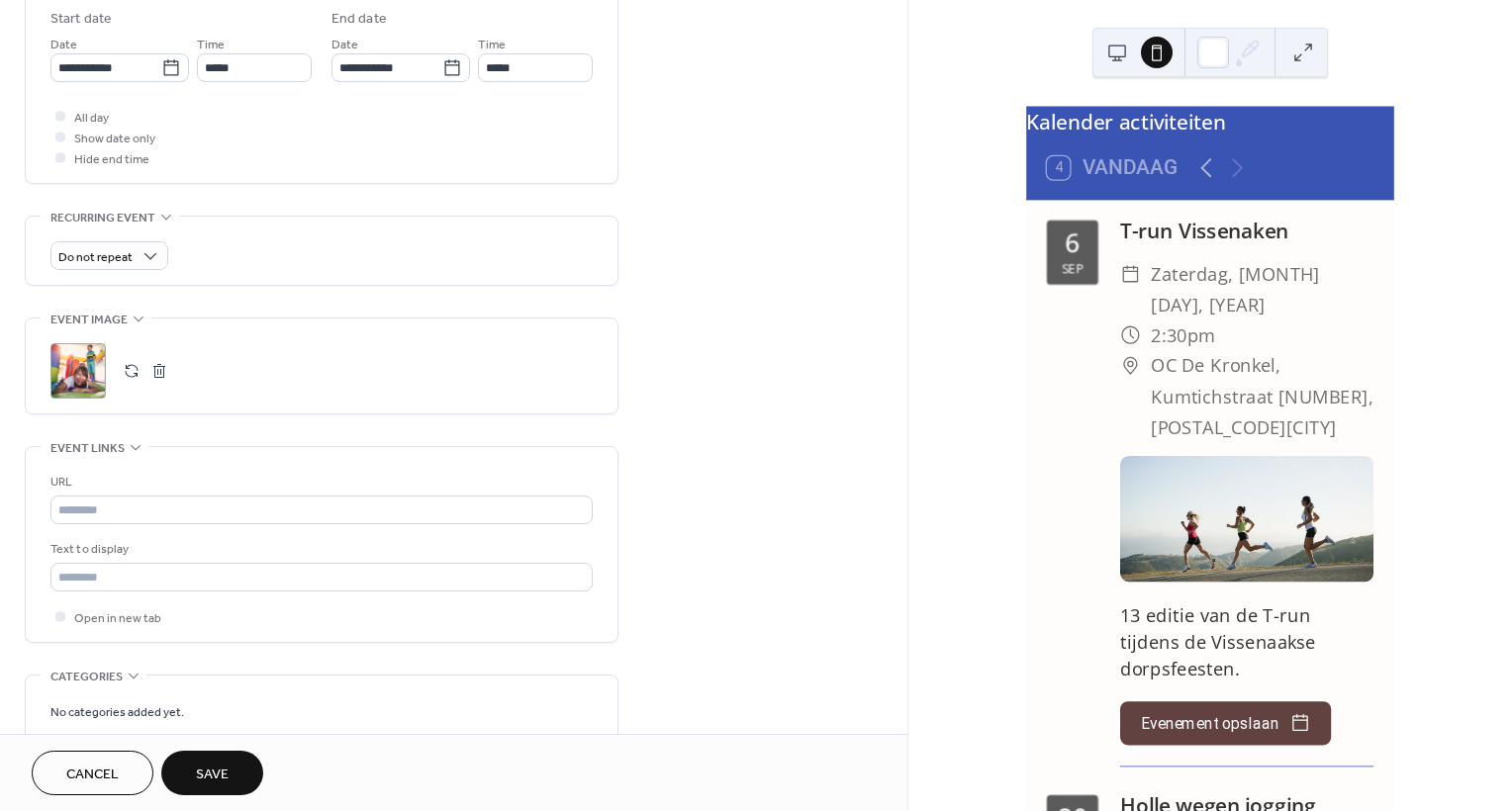click 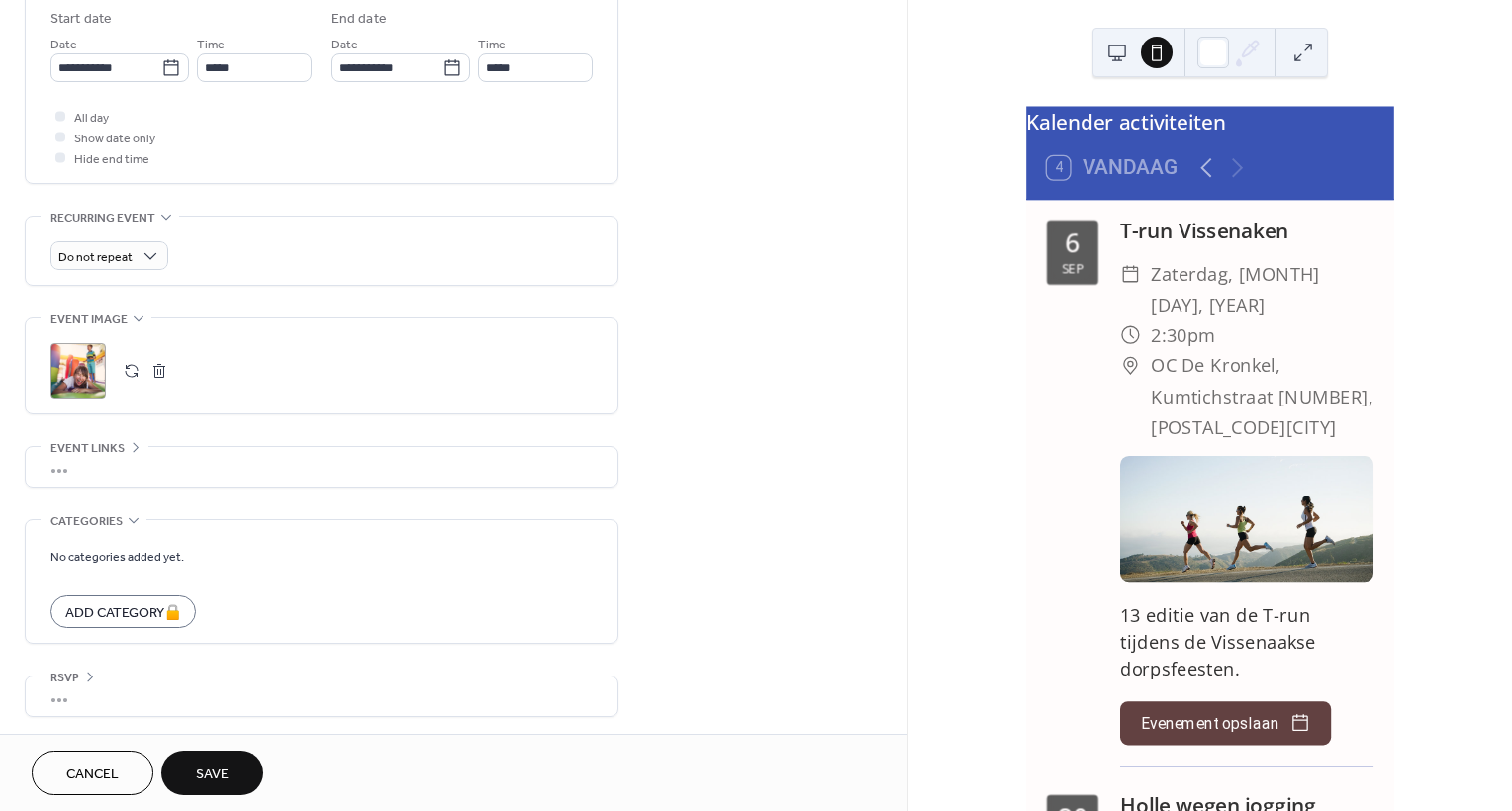 scroll, scrollTop: 661, scrollLeft: 0, axis: vertical 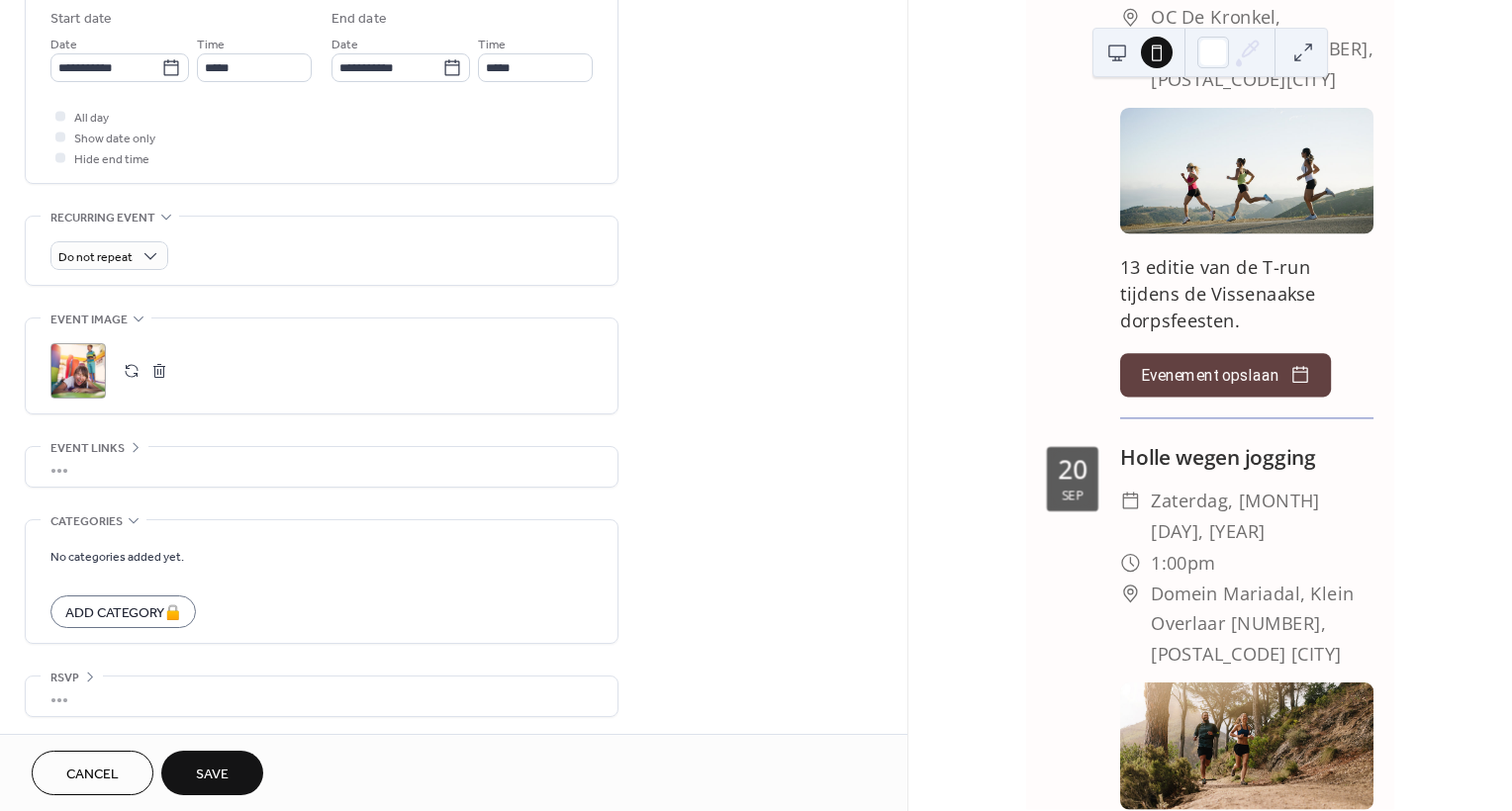 drag, startPoint x: 816, startPoint y: 611, endPoint x: 823, endPoint y: 457, distance: 154.15901 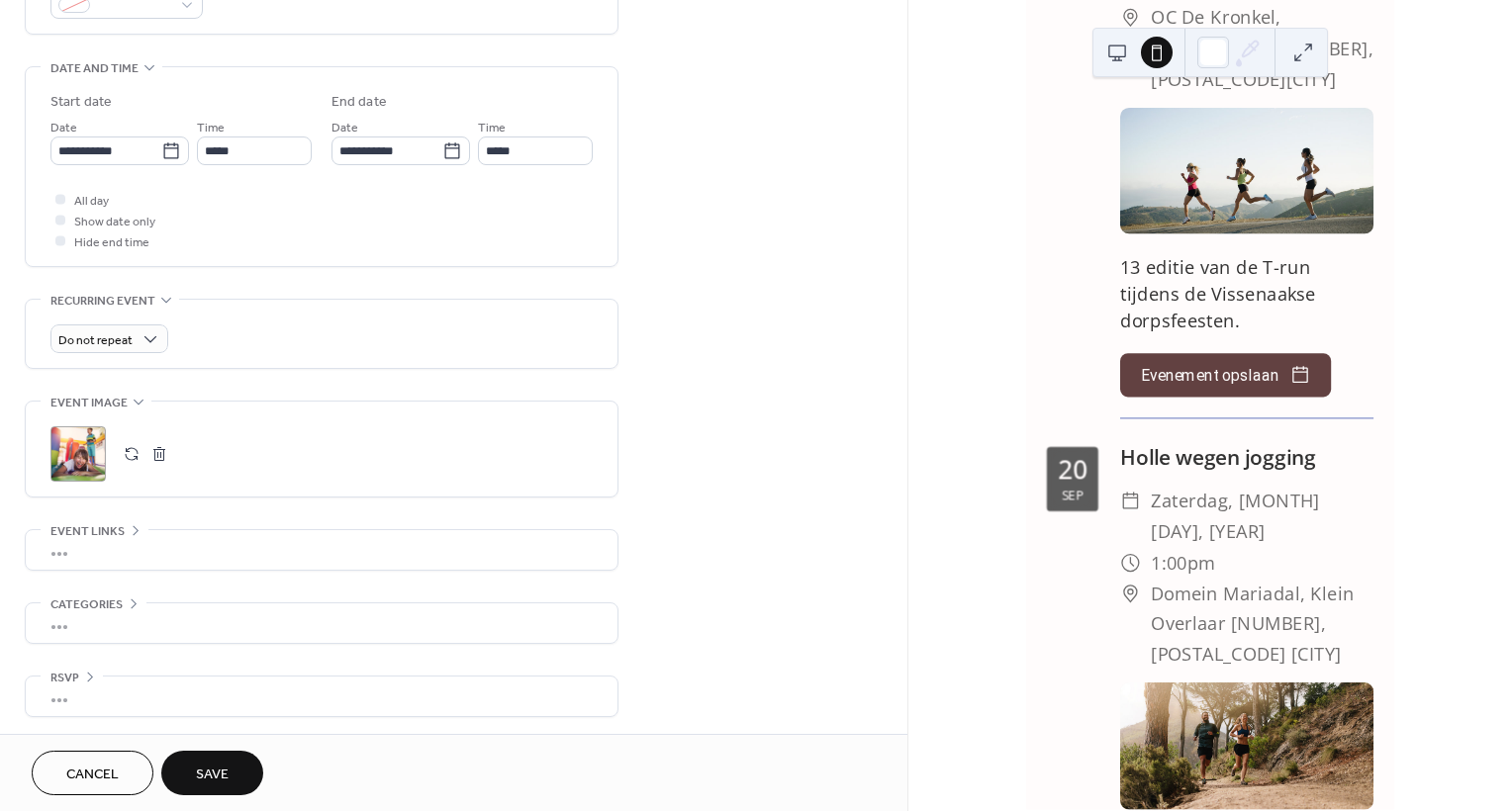 scroll, scrollTop: 578, scrollLeft: 0, axis: vertical 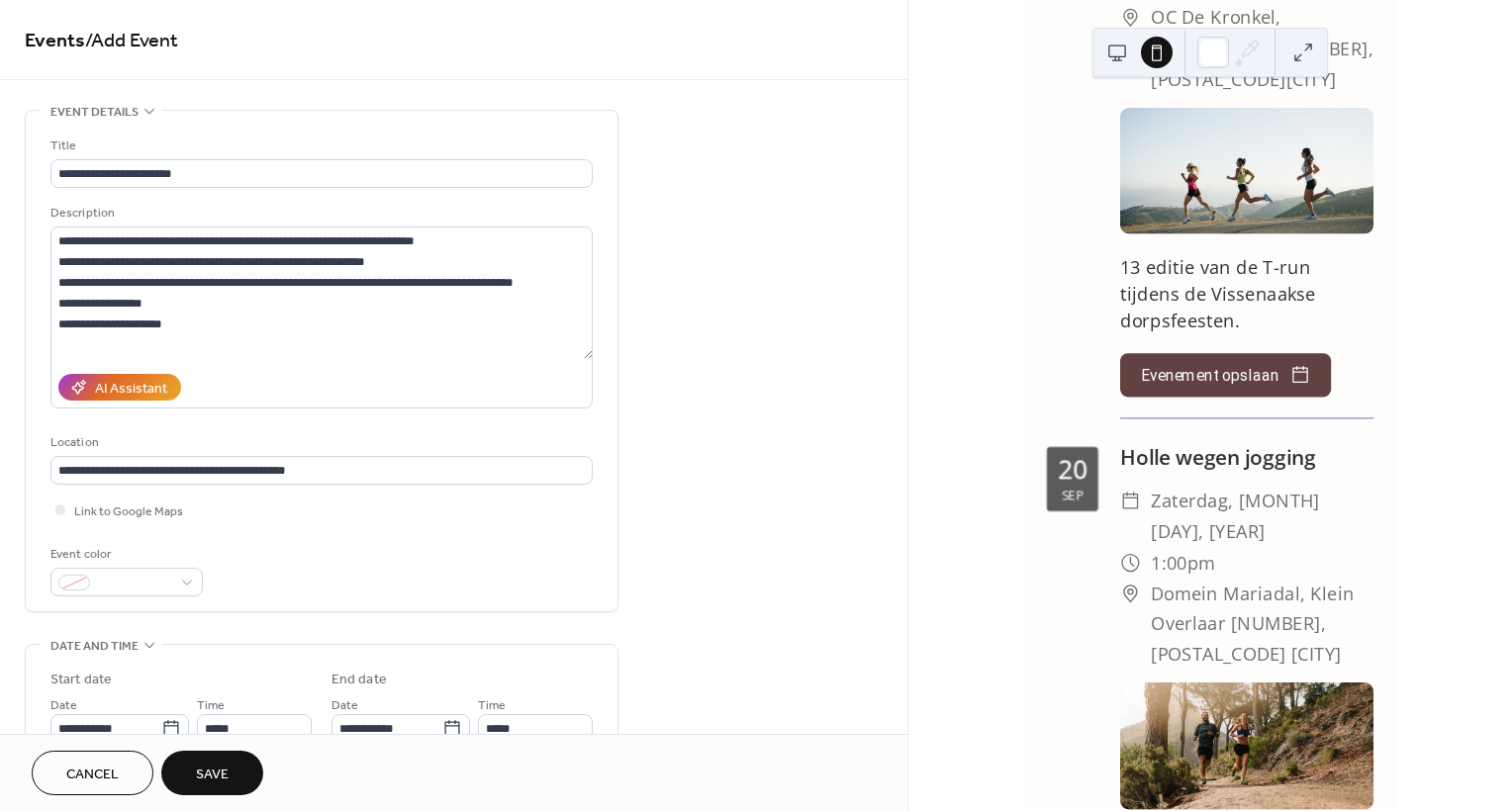 click on "/  Add Event" at bounding box center (132, 41) 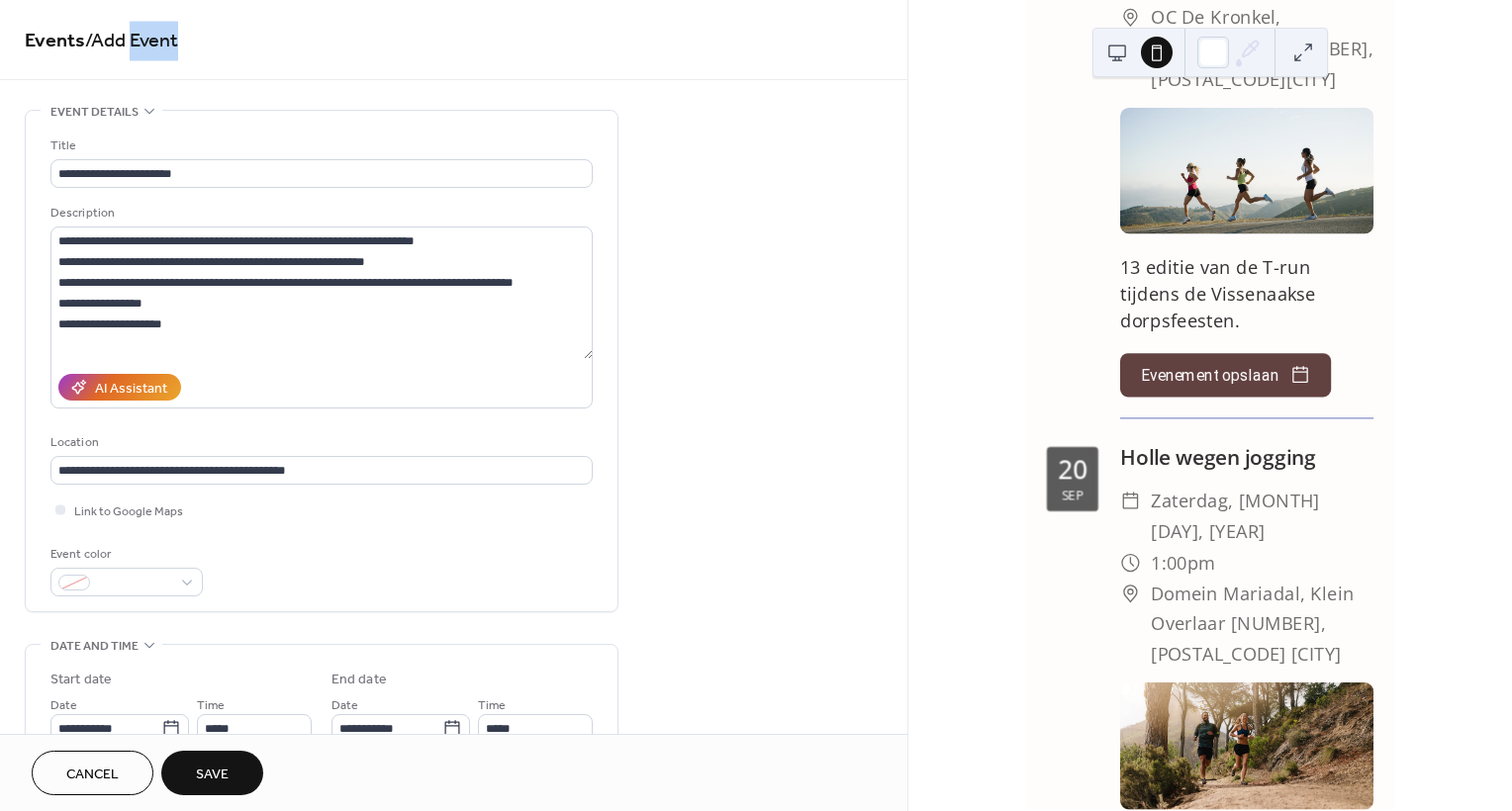 click on "/  Add Event" at bounding box center [132, 41] 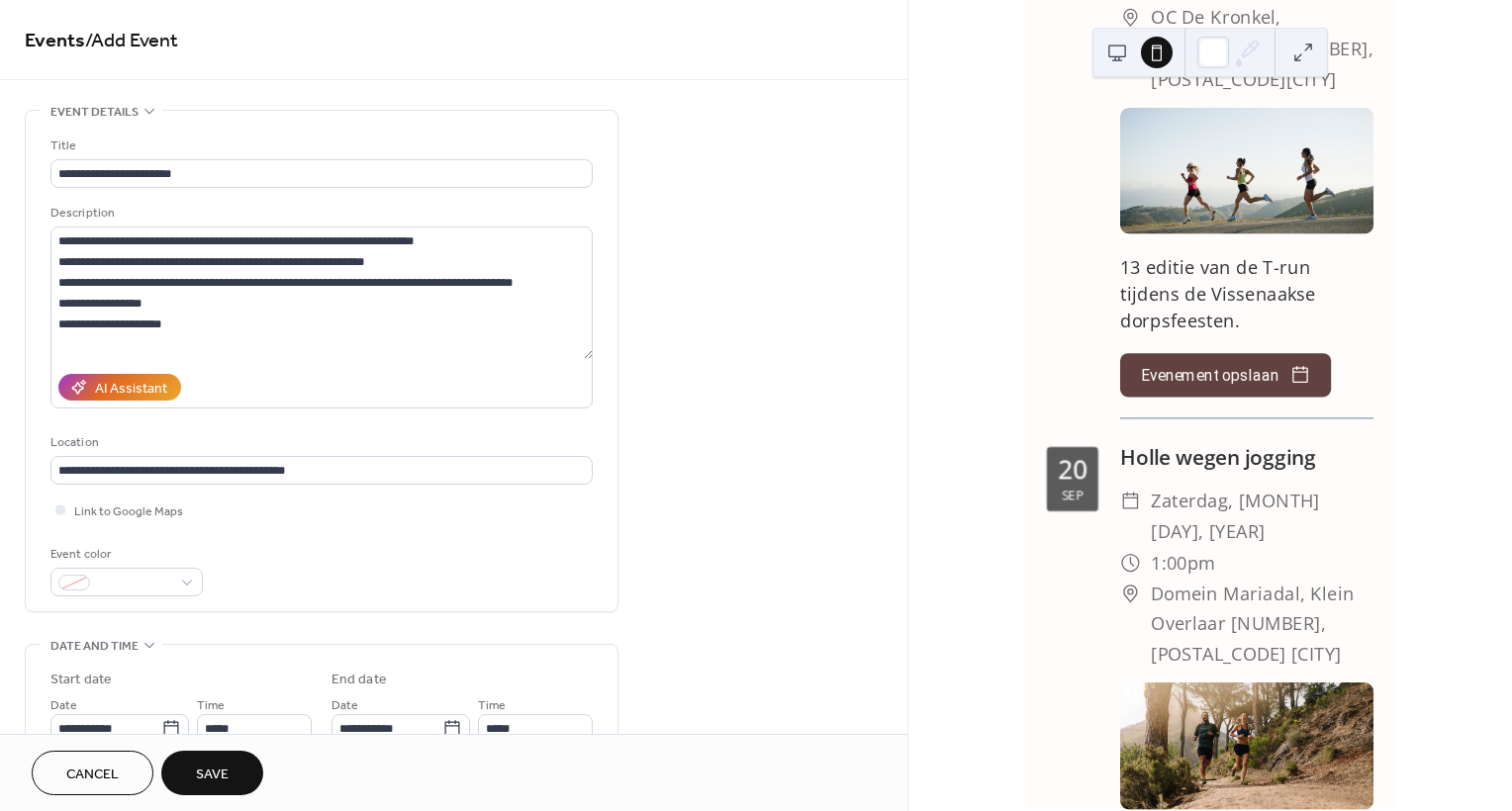 click on "/  Add Event" at bounding box center [132, 41] 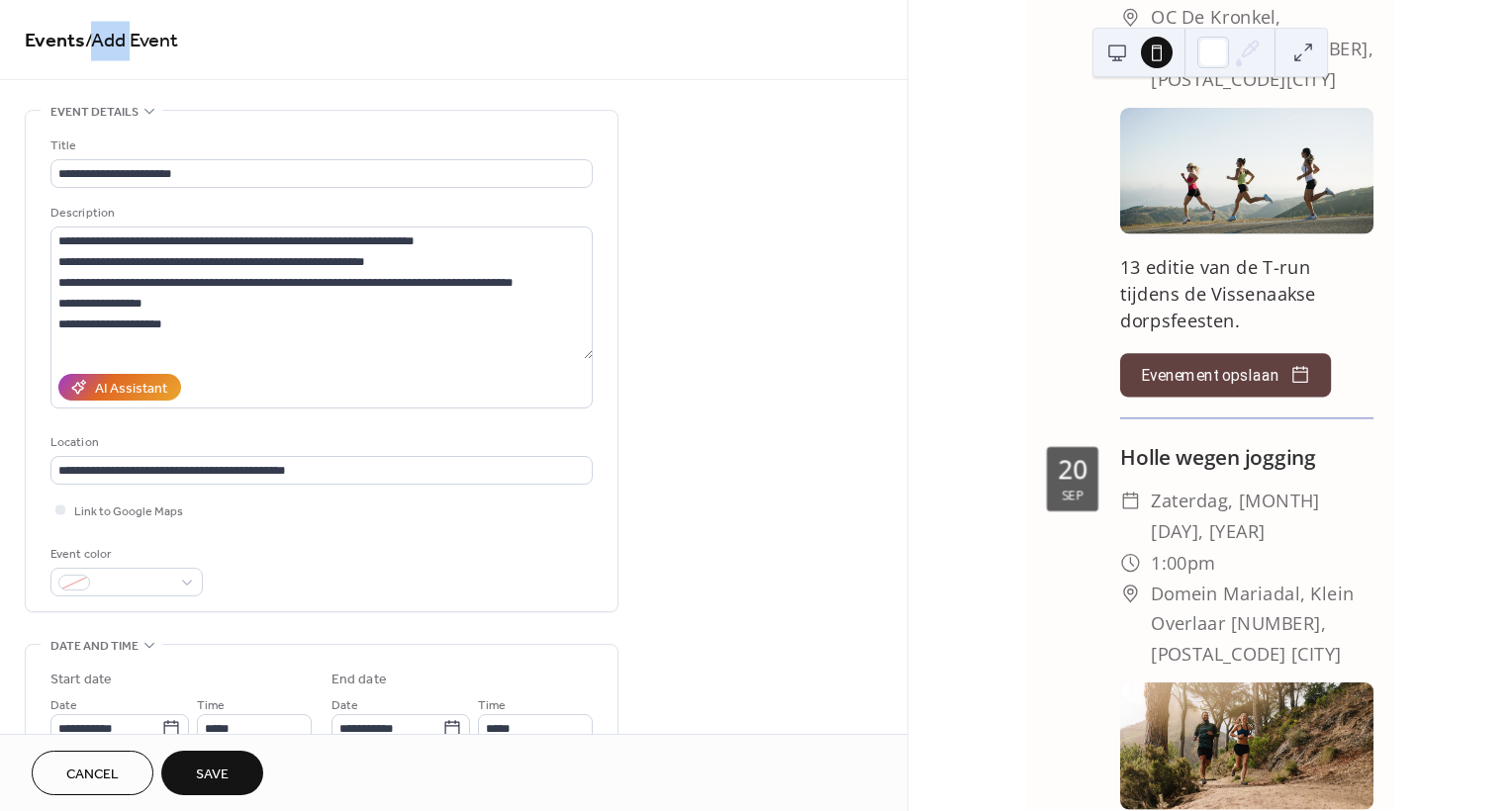 click on "/  Add Event" at bounding box center (132, 41) 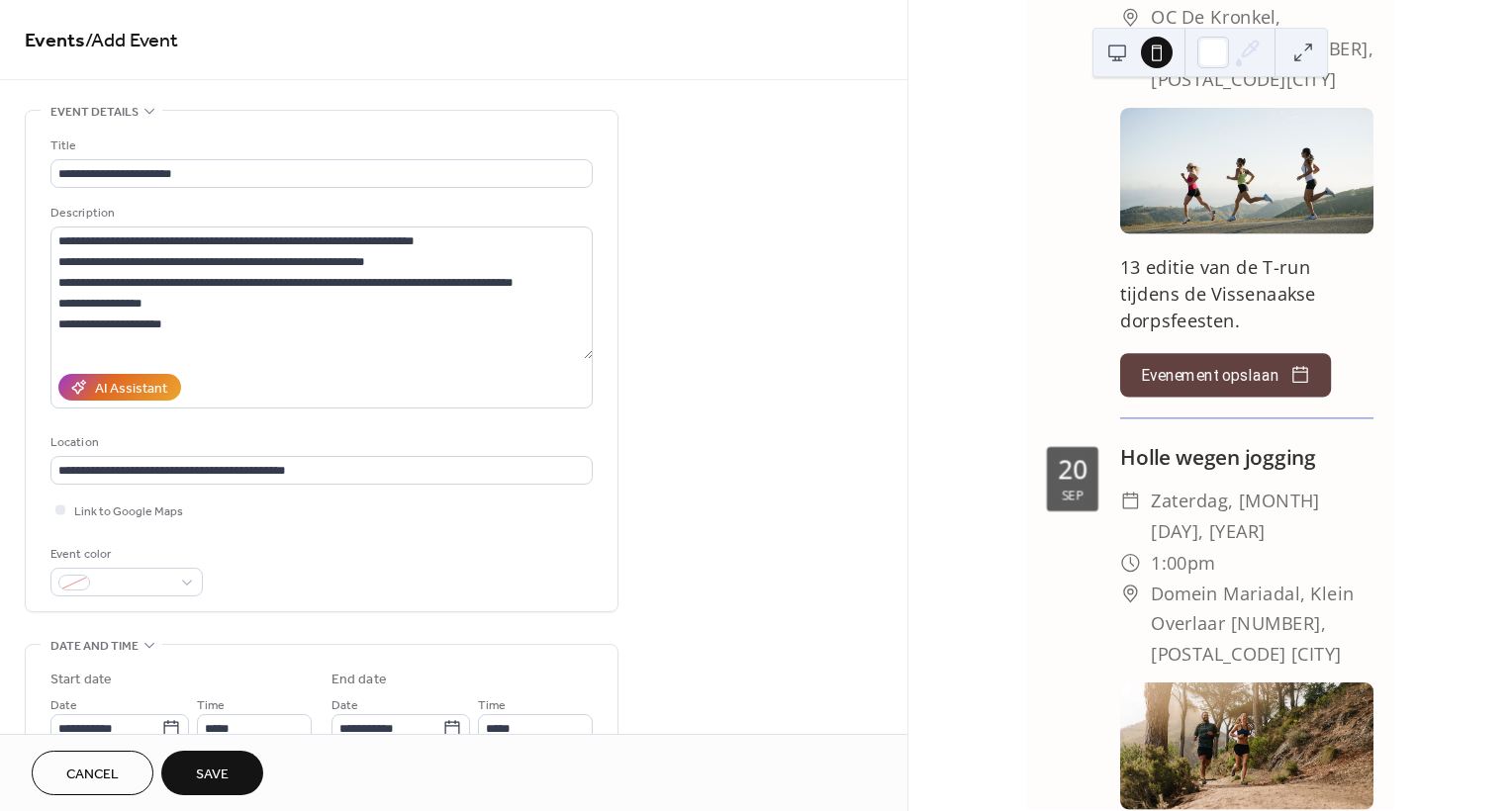 click on "**********" at bounding box center (453, 712) 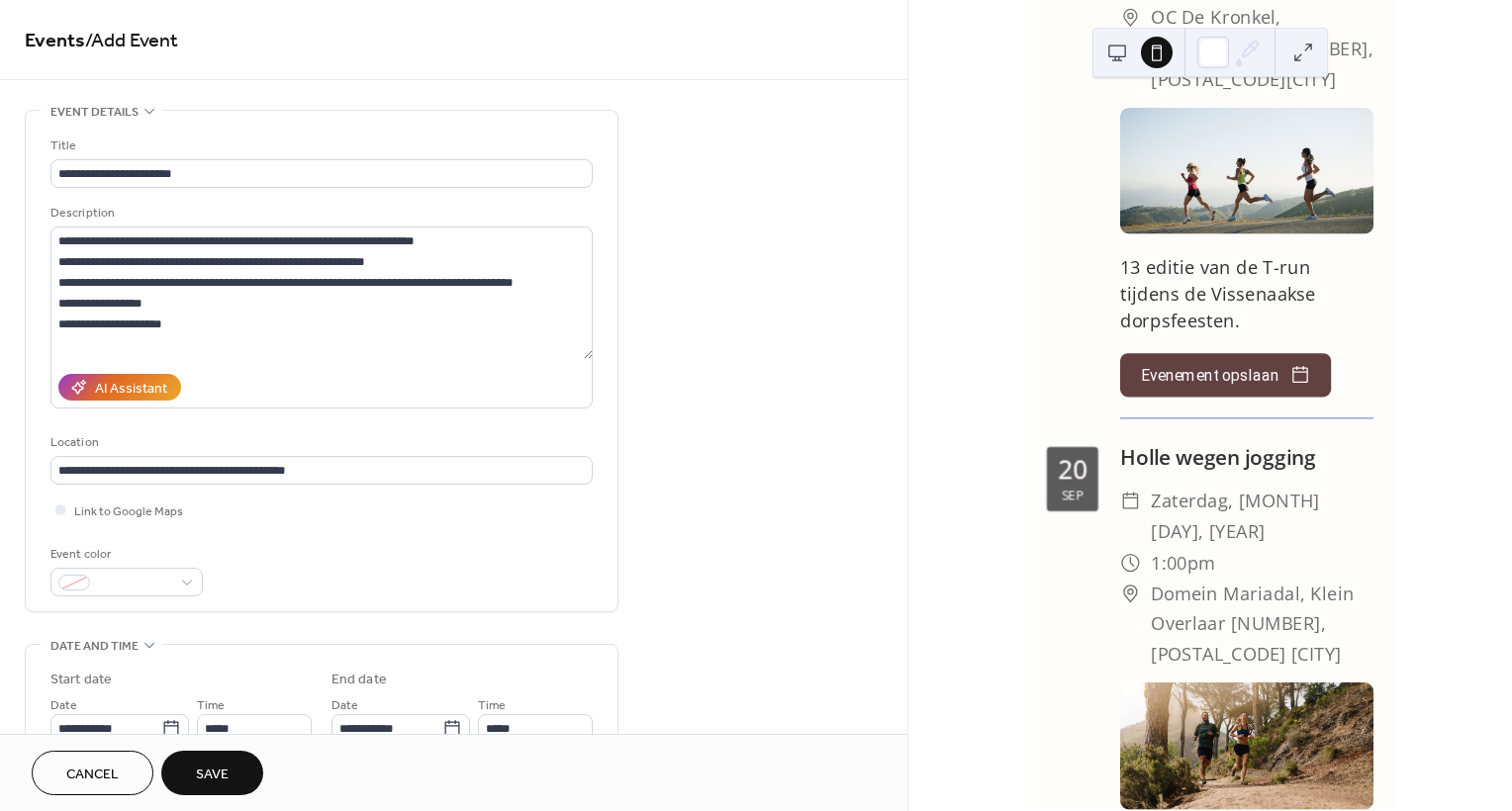 click on "**********" at bounding box center (453, 712) 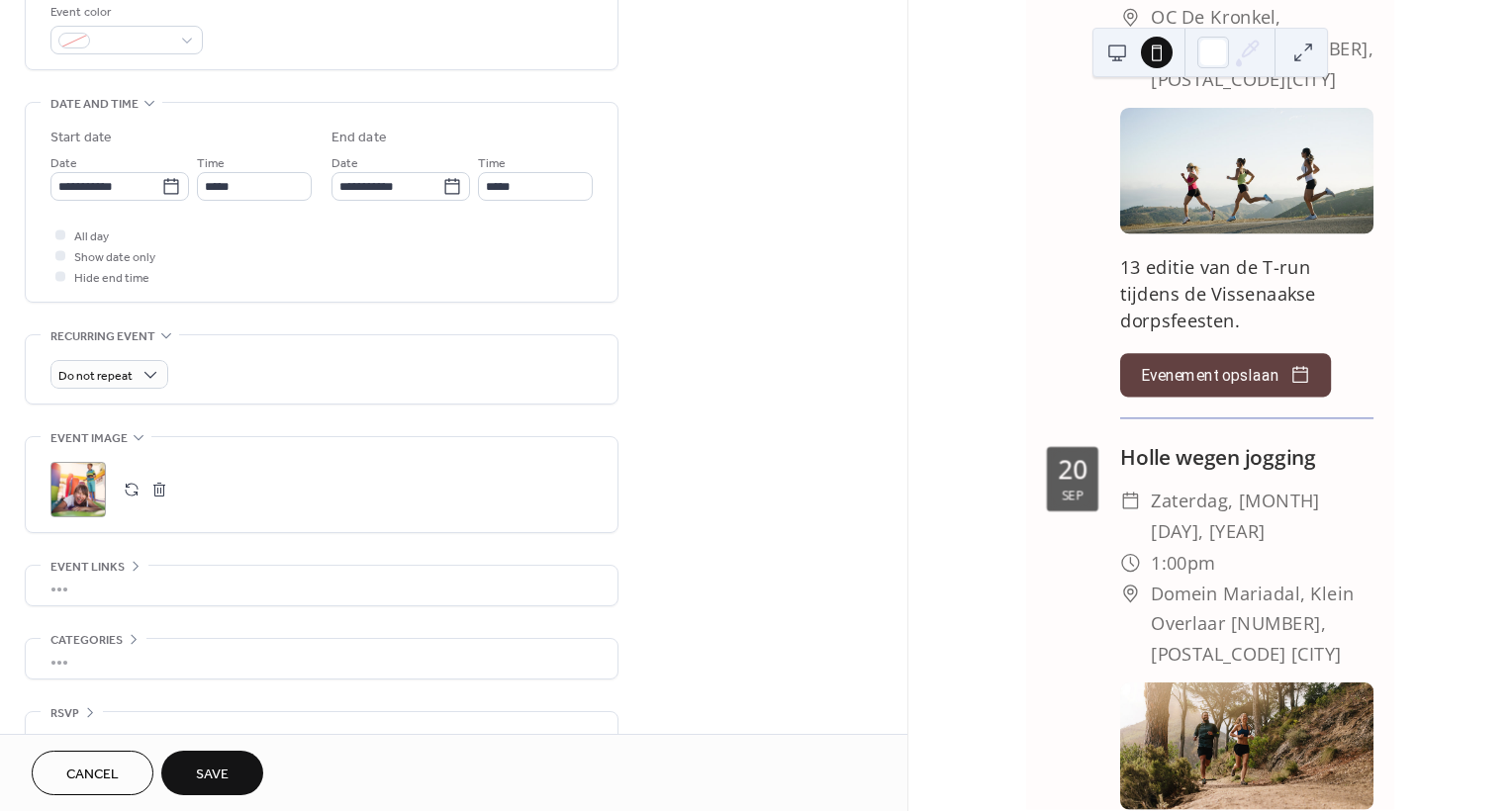 scroll, scrollTop: 578, scrollLeft: 0, axis: vertical 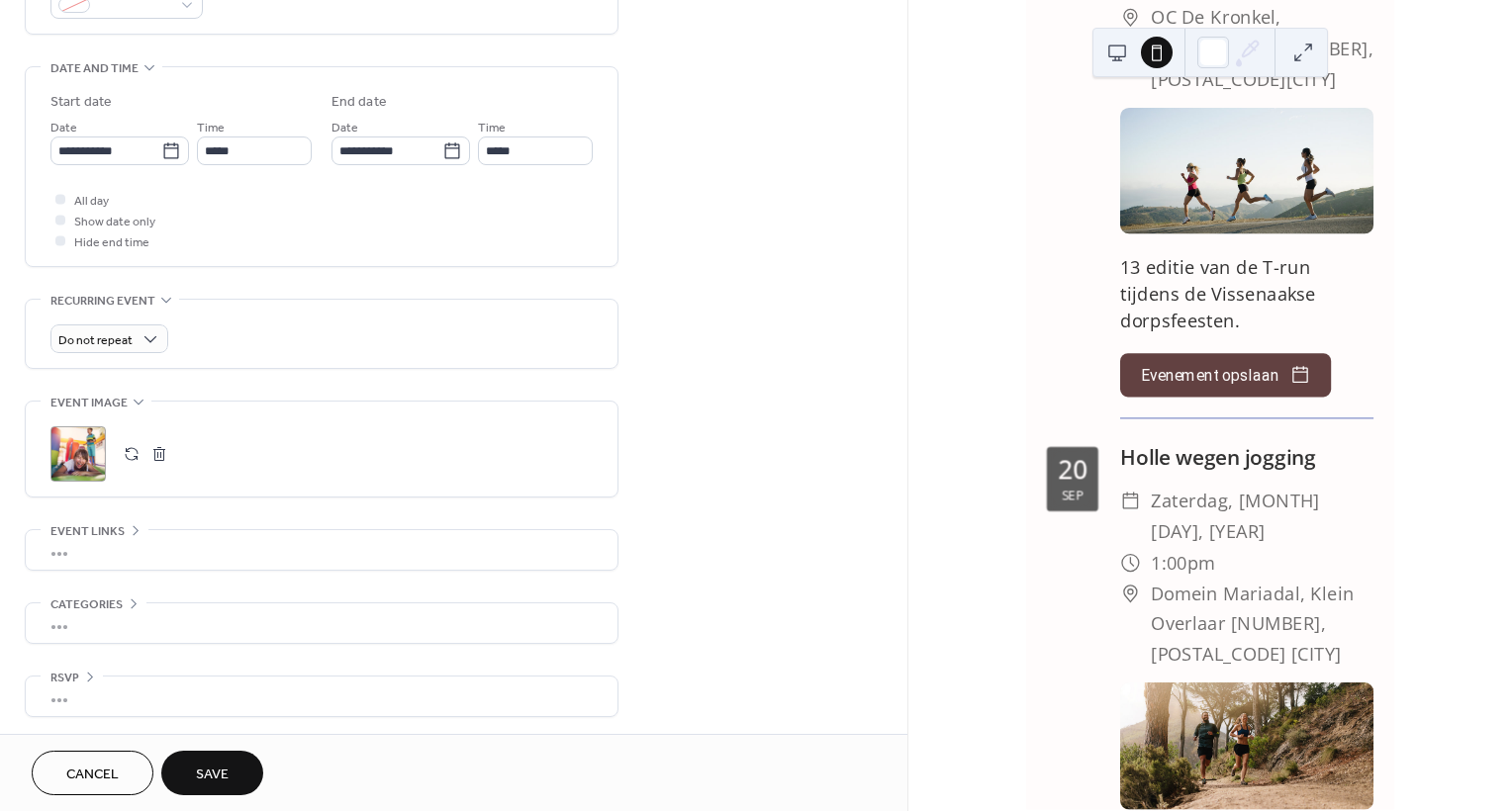 click on "Kalender activiteiten 4 Vandaag 6 sep T-run Vissenaken ​ zaterdag, [MONTH] [DAY], [YEAR] ​ 2:30pm ​ OC De Kronkel, Kumtichstraat [NUMBER], [POSTAL_CODE][CITY] 13 editie van de T-run tijdens de Vissenaakse dorpsfeesten. Evenement opslaan 20 sep Holle wegen jogging ​ zaterdag, [MONTH] [DAY], [YEAR] ​ 1:00pm ​ Domein Mariadal, Klein Overlaar [NUMBER], [POSTAL_CODE] [CITY] 33ste editie van deze klassieker onder de loopwedstrijden. Evenement opslaan 28 sep Aveve Natuurloop ​ zondag, [MONTH] [DAY], [YEAR] ​ 8:00am ​ Sporthal Landen, Sportlaan [NUMBER], [POSTAL_CODE] [CITY] Wandelaars en lopers welkom voor vrij vertrek tussen 8-11 te Landen. Afstand 6 of 12 km Evenement opslaan 28 sep Glabbeek loopt ​ zondag, [MONTH] [DAY], [YEAR] ​ 10:00am ​ Hangaar 44, Steenbergestraat [NUMBER], [POSTAL_CODE] [CITY] Prachtige loopwedstrijd voor de recreatieve en competitieve loper te Glabbeek. Evenement opslaan 11 okt De magische schat van Rummen ​ zaterdag, [MONTH] [DAY], [YEAR] ​ Hele dag ​ De Warande, Ketelstraat [NUMBER], [CITY] ([NEIGHBORHOOD]) SAVE THE DATE Evenement opslaan 23" at bounding box center (1210, 406) 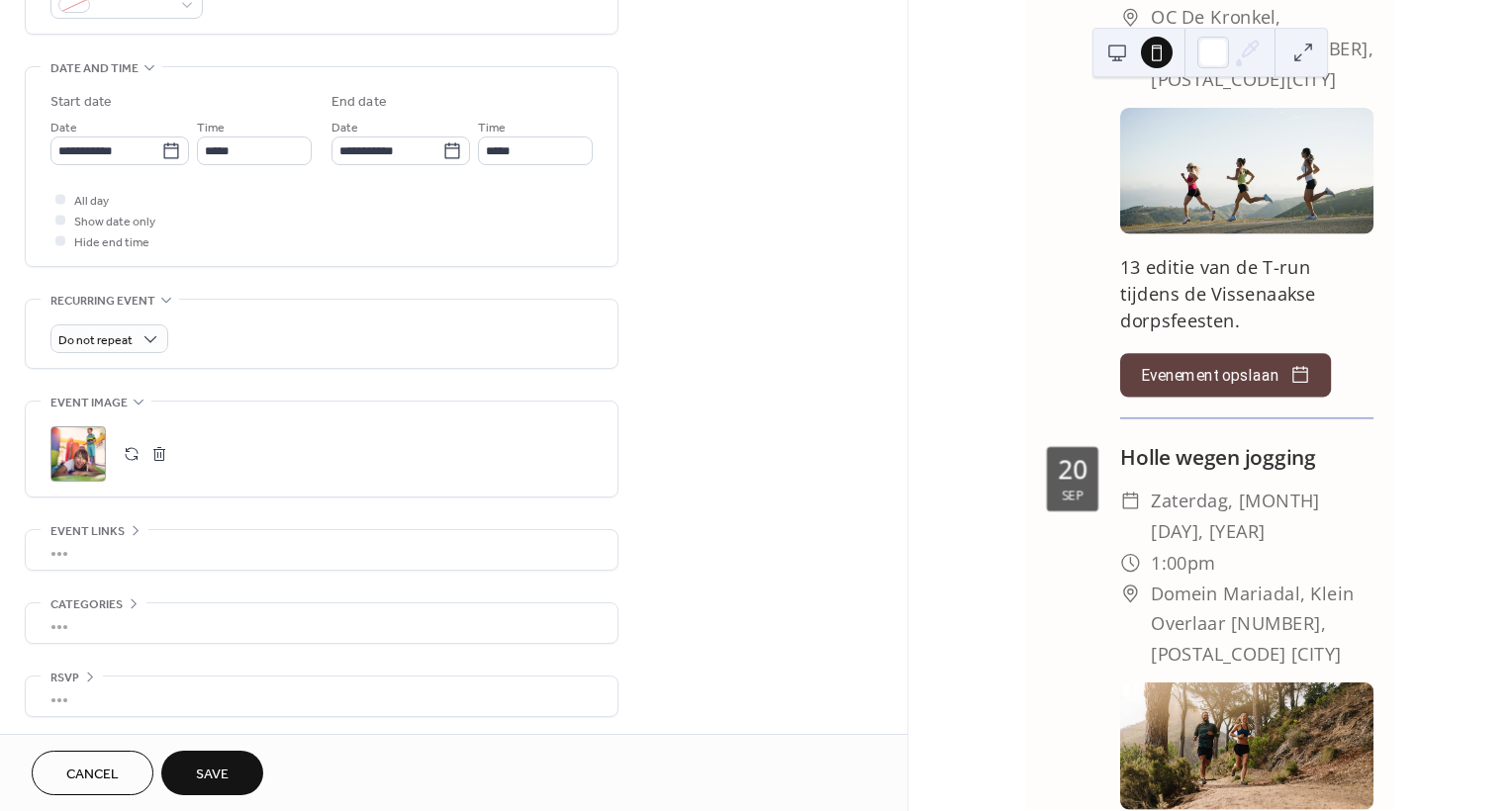click on "Kalender activiteiten 4 Vandaag 6 sep T-run Vissenaken ​ zaterdag, [MONTH] [DAY], [YEAR] ​ 2:30pm ​ OC De Kronkel, Kumtichstraat [NUMBER], [POSTAL_CODE][CITY] 13 editie van de T-run tijdens de Vissenaakse dorpsfeesten. Evenement opslaan 20 sep Holle wegen jogging ​ zaterdag, [MONTH] [DAY], [YEAR] ​ 1:00pm ​ Domein Mariadal, Klein Overlaar [NUMBER], [POSTAL_CODE] [CITY] 33ste editie van deze klassieker onder de loopwedstrijden. Evenement opslaan 28 sep Aveve Natuurloop ​ zondag, [MONTH] [DAY], [YEAR] ​ 8:00am ​ Sporthal Landen, Sportlaan [NUMBER], [POSTAL_CODE] [CITY] Wandelaars en lopers welkom voor vrij vertrek tussen 8-11 te Landen. Afstand 6 of 12 km Evenement opslaan 28 sep Glabbeek loopt ​ zondag, [MONTH] [DAY], [YEAR] ​ 10:00am ​ Hangaar 44, Steenbergestraat [NUMBER], [POSTAL_CODE] [CITY] Prachtige loopwedstrijd voor de recreatieve en competitieve loper te Glabbeek. Evenement opslaan 11 okt De magische schat van Rummen ​ zaterdag, [MONTH] [DAY], [YEAR] ​ Hele dag ​ De Warande, Ketelstraat [NUMBER], [CITY] ([NEIGHBORHOOD]) SAVE THE DATE Evenement opslaan 23" at bounding box center (1210, 406) 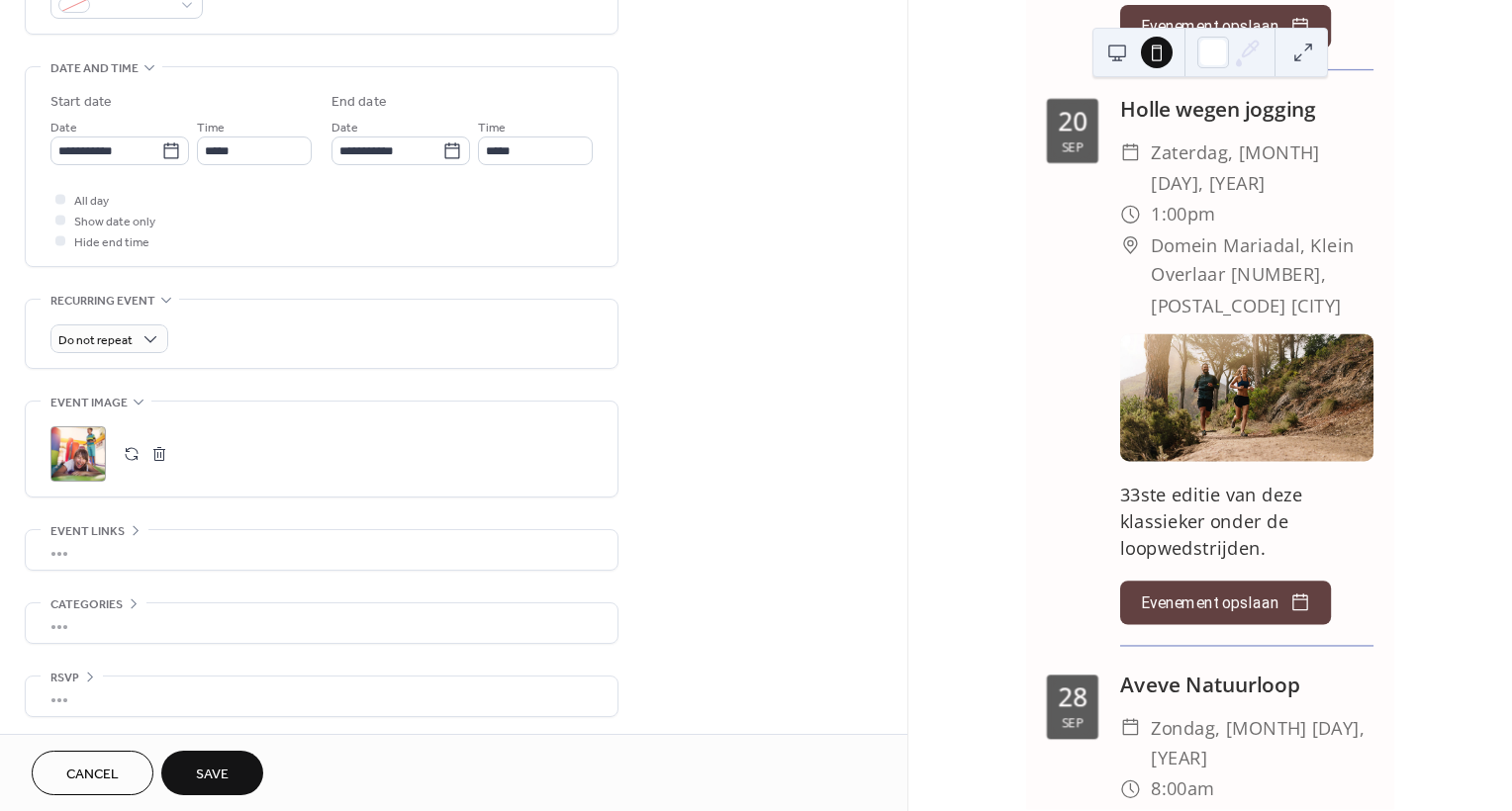 scroll, scrollTop: 297, scrollLeft: 0, axis: vertical 